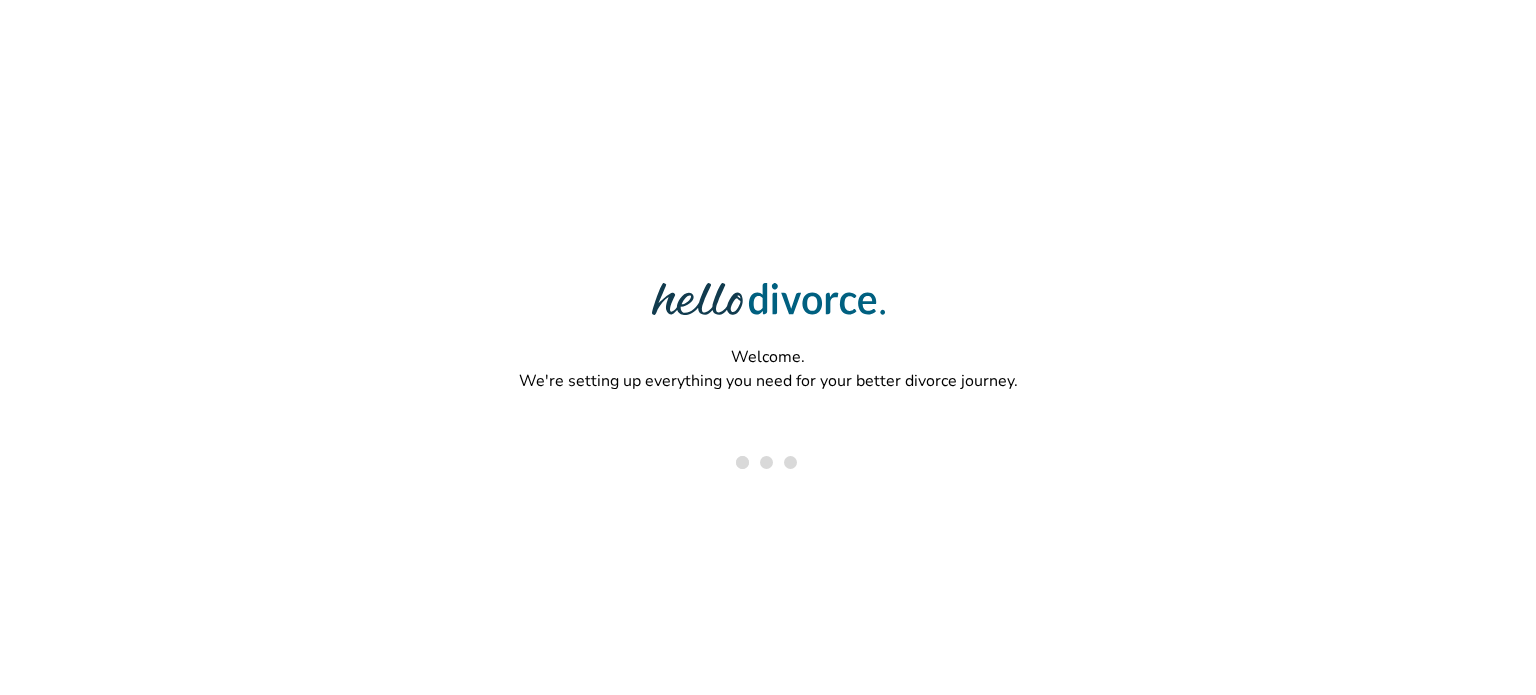 scroll, scrollTop: 0, scrollLeft: 0, axis: both 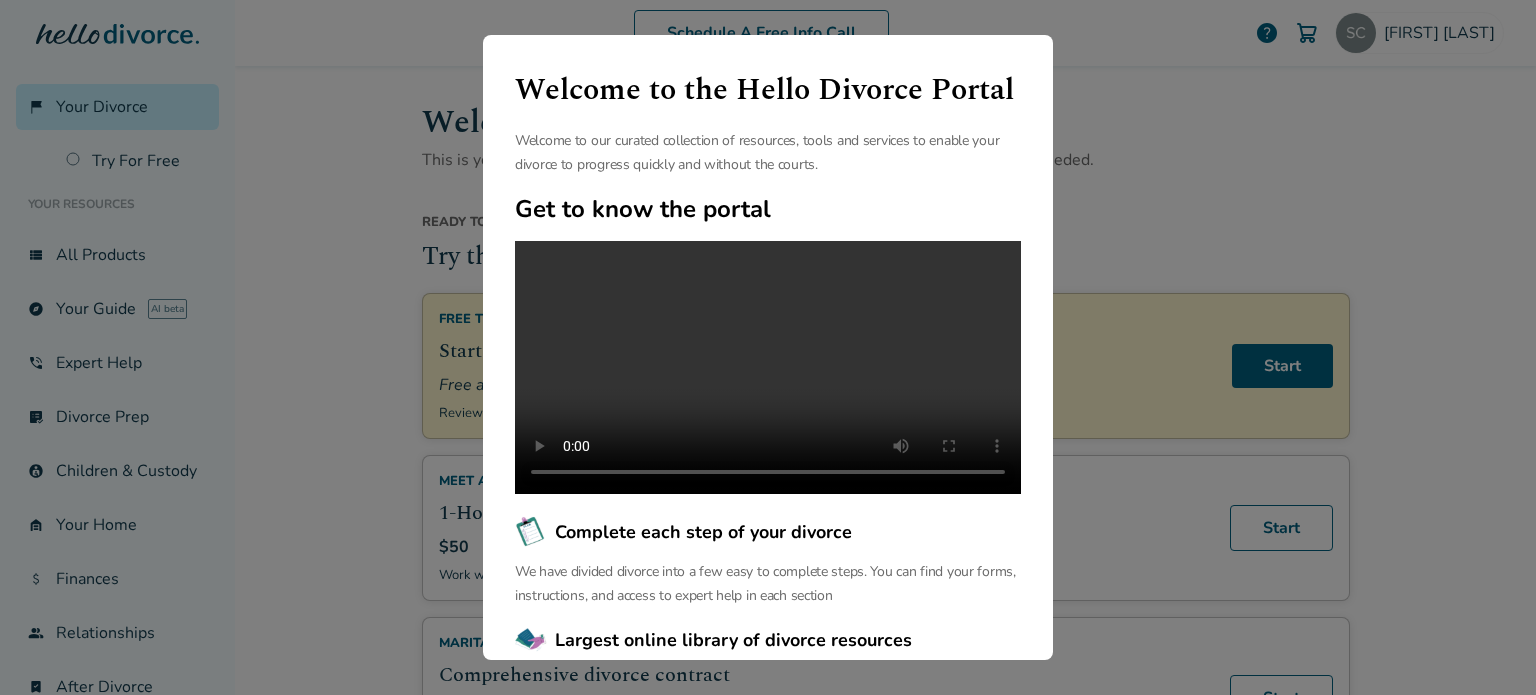 click on "Welcome to the Hello Divorce Portal Welcome to our curated collection of resources, tools and services to enable your divorce to progress quickly and without the courts. Get to know the portal Complete each step of your divorce We have divided divorce into a few easy to complete steps. You can find your forms, instructions, and access to expert help in each section Largest online library of divorce resources We have the largest free online library of articles and resources that help you navigate your unique divorce journey. We support you before, during and after your divorce. Continue" at bounding box center (768, 347) 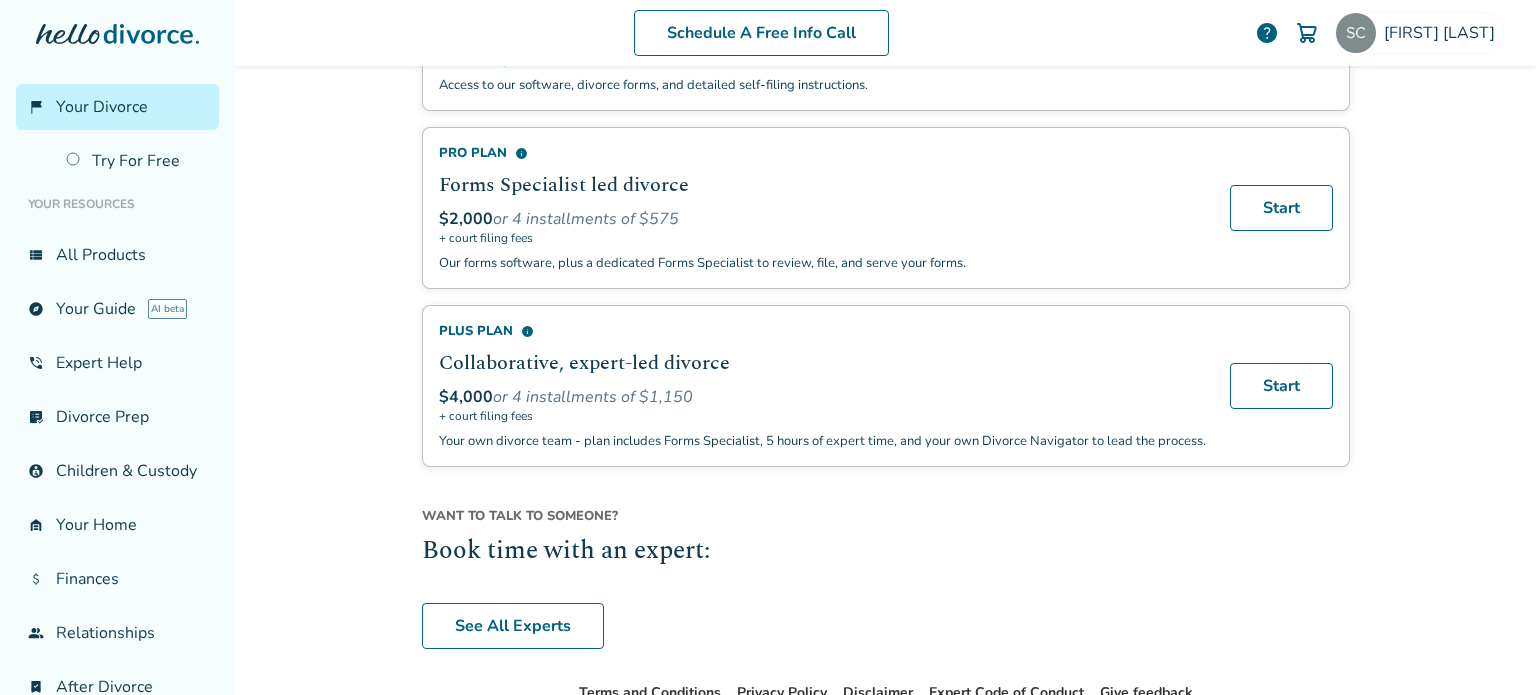 scroll, scrollTop: 1400, scrollLeft: 0, axis: vertical 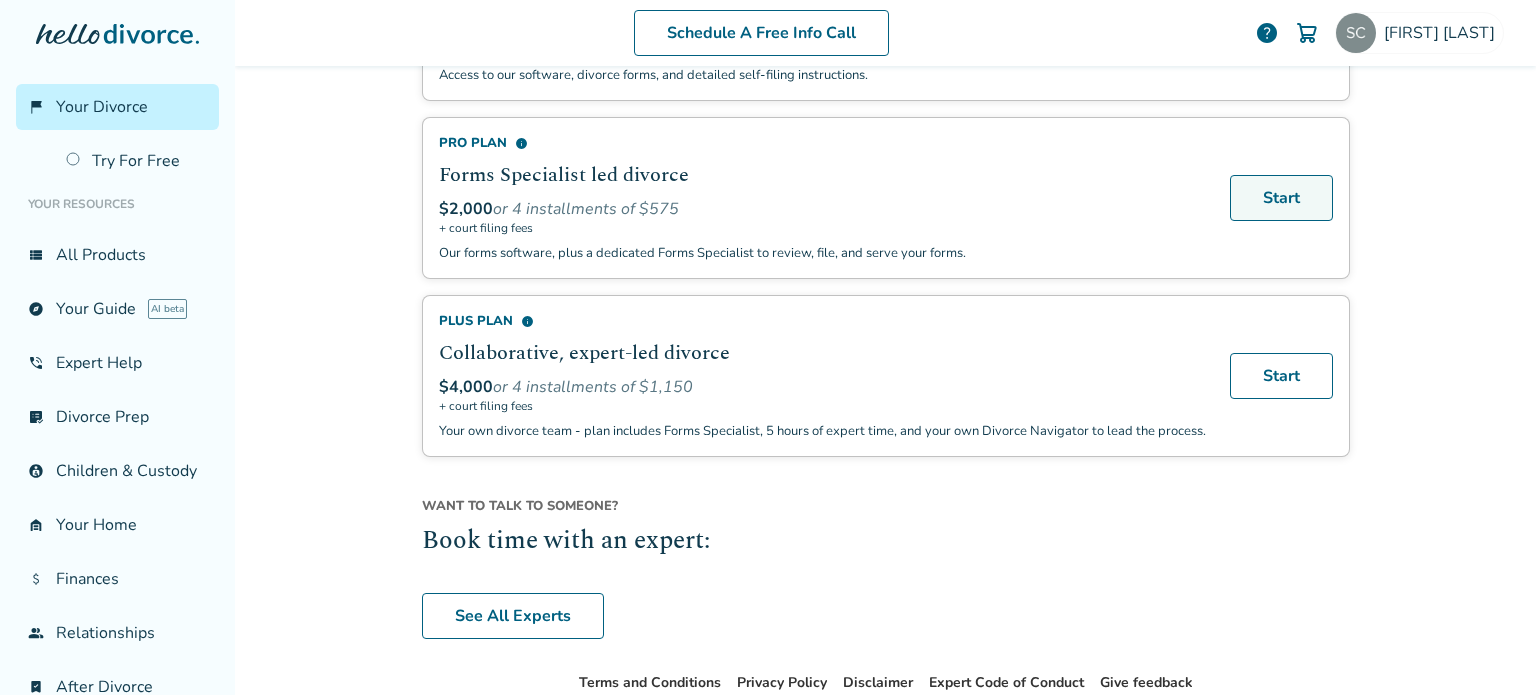 click on "Start" at bounding box center [1281, 198] 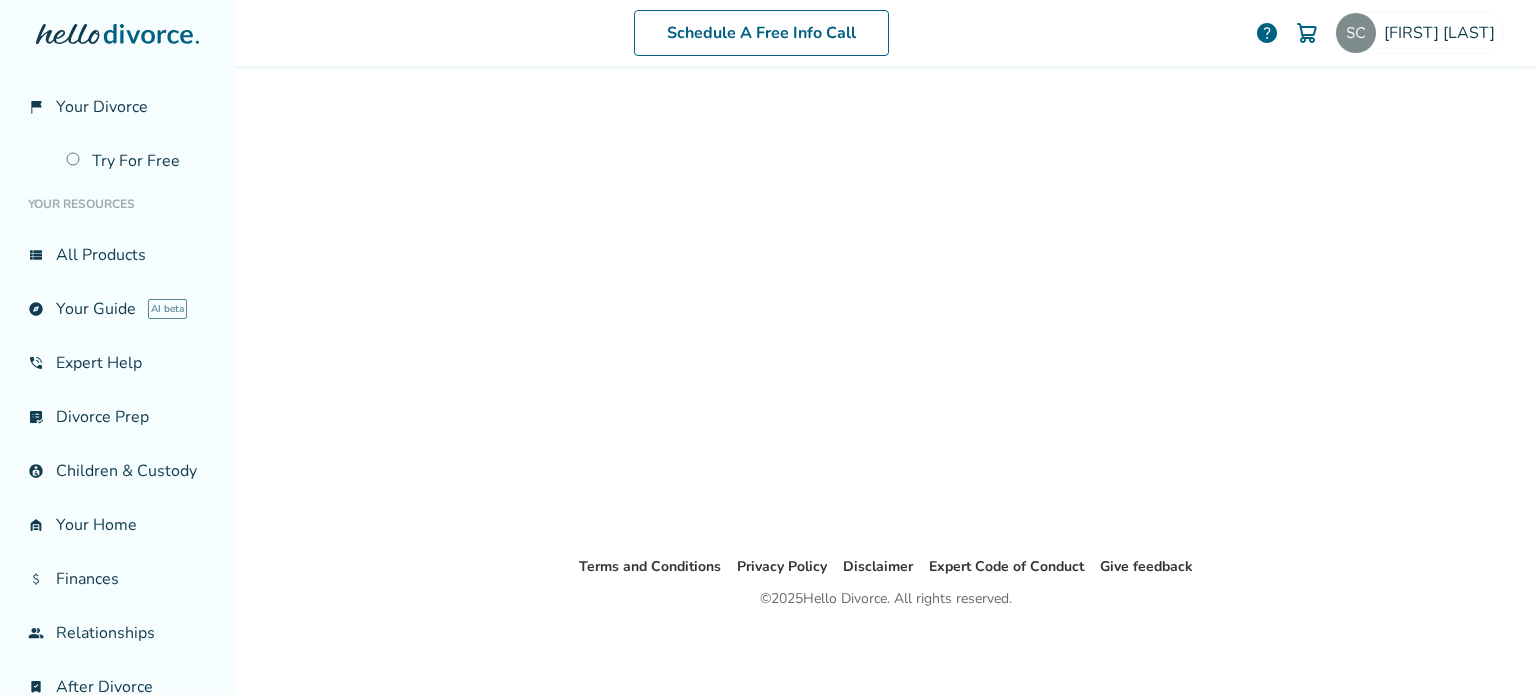 scroll, scrollTop: 98, scrollLeft: 0, axis: vertical 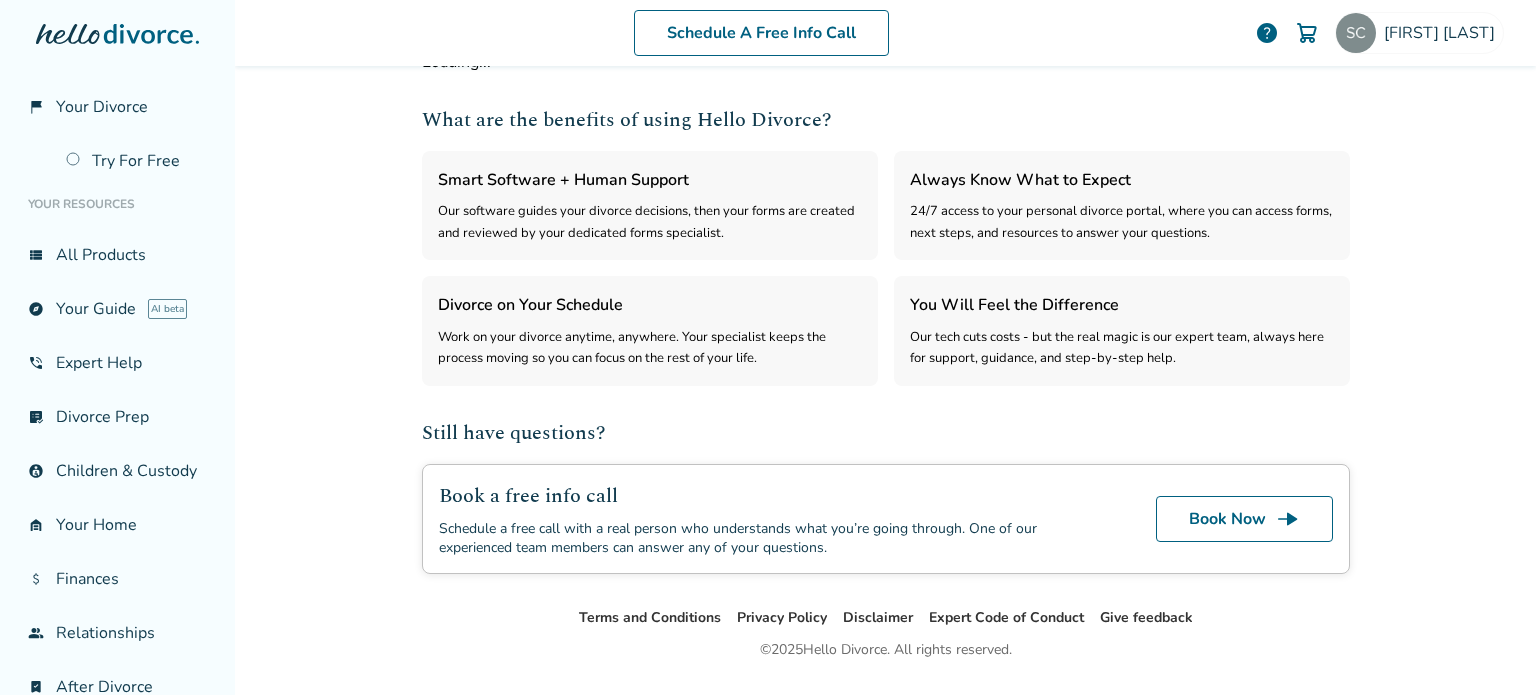 select on "***" 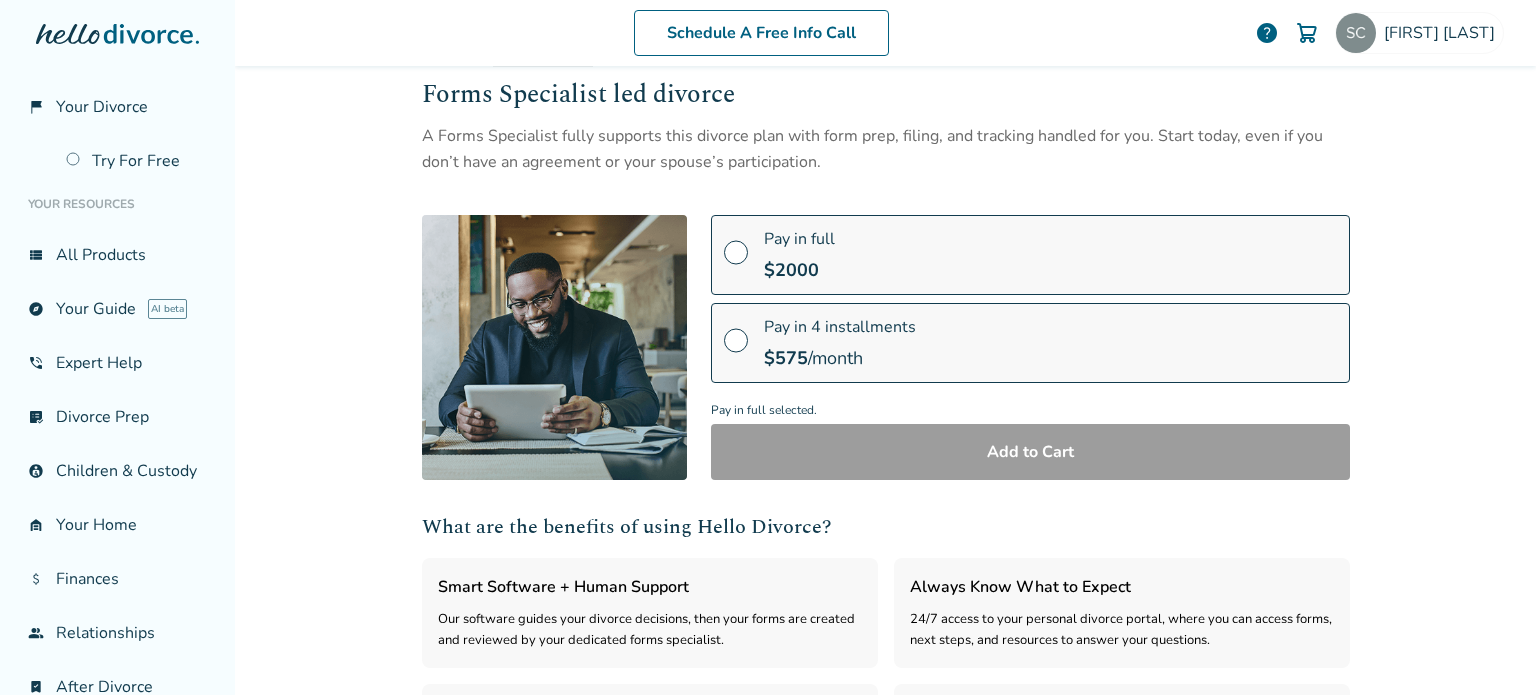 click at bounding box center [736, 260] 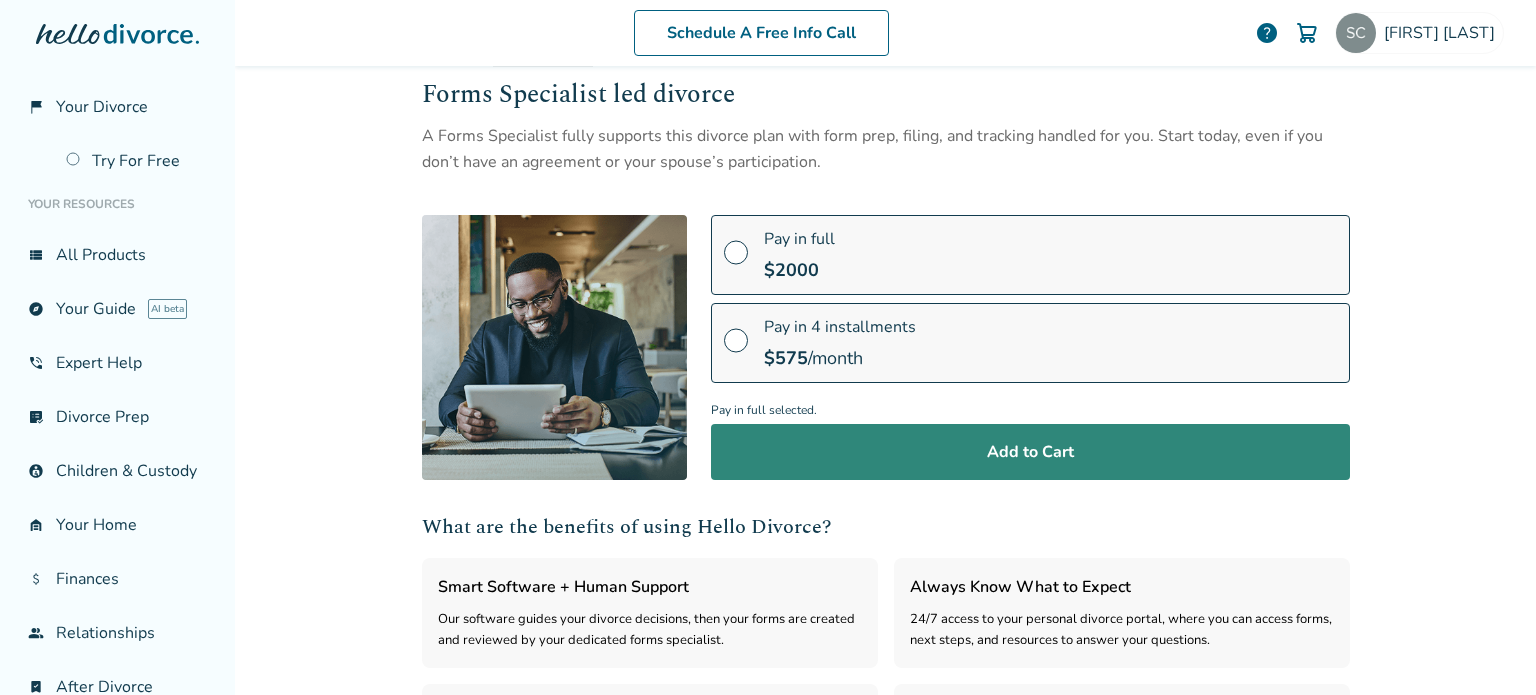 click on "Add to Cart" at bounding box center [1030, 452] 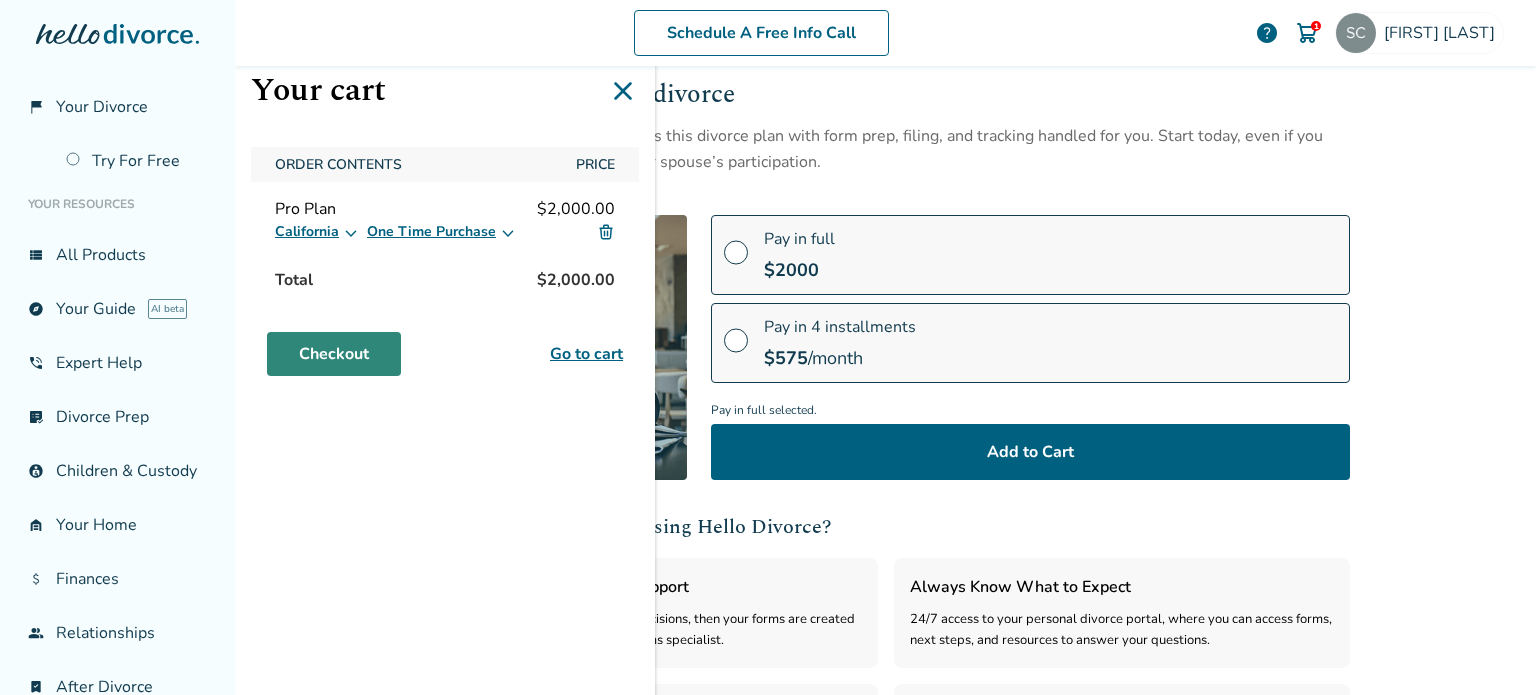 click on "Checkout" at bounding box center [334, 354] 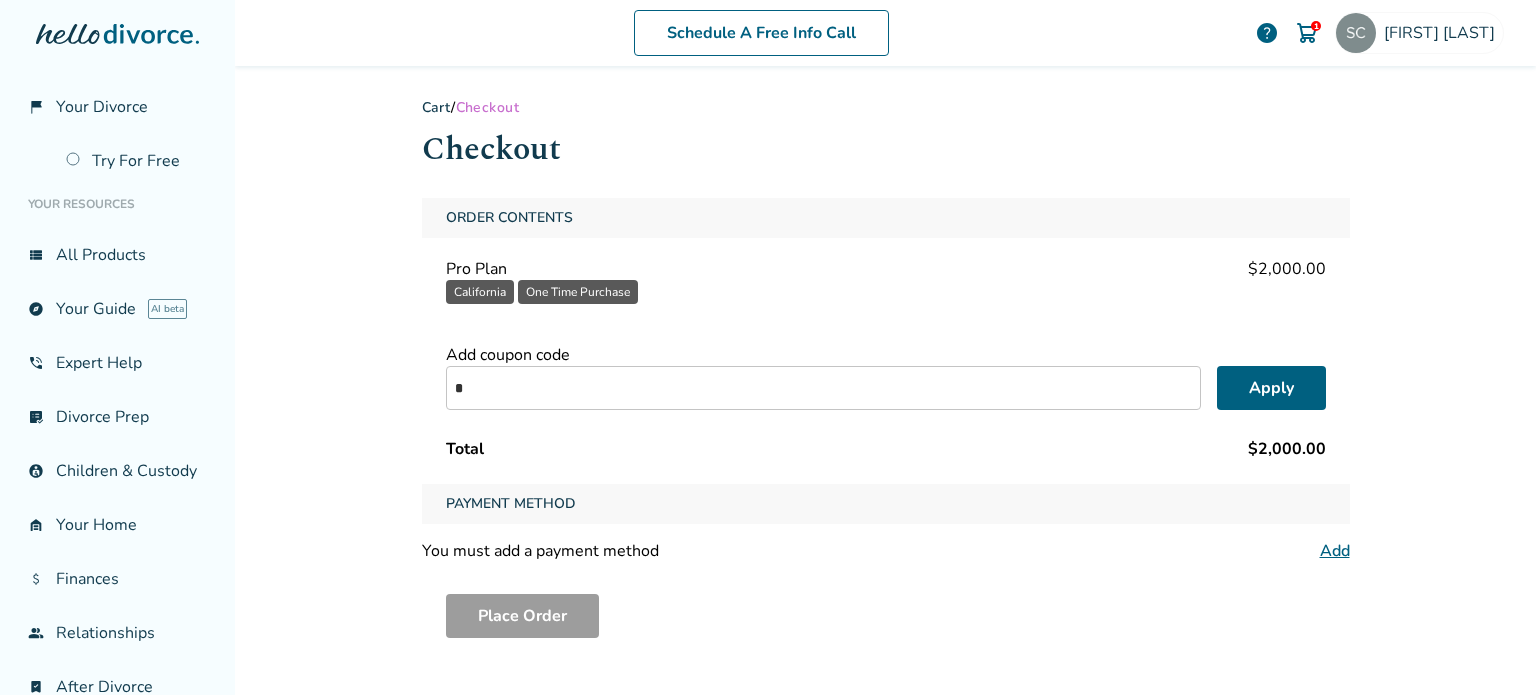 scroll, scrollTop: 0, scrollLeft: 0, axis: both 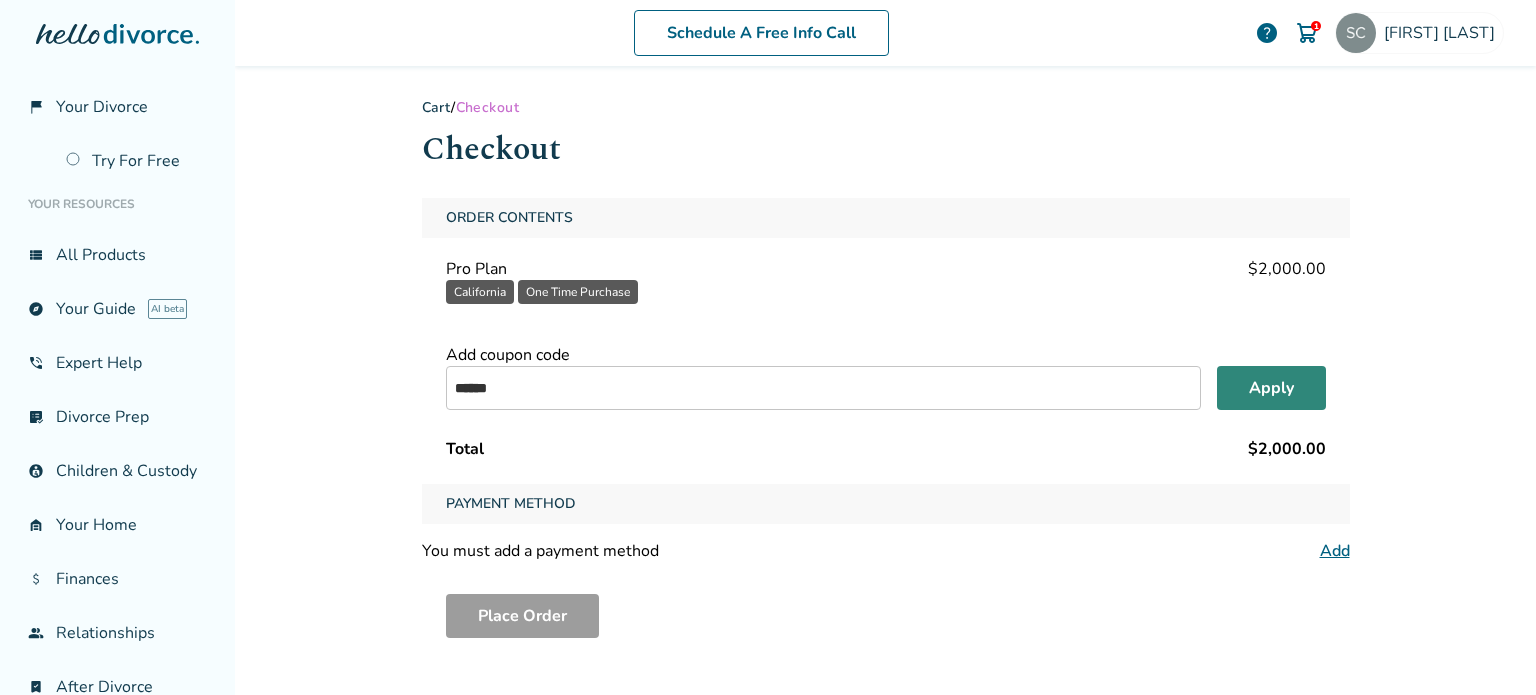 type on "******" 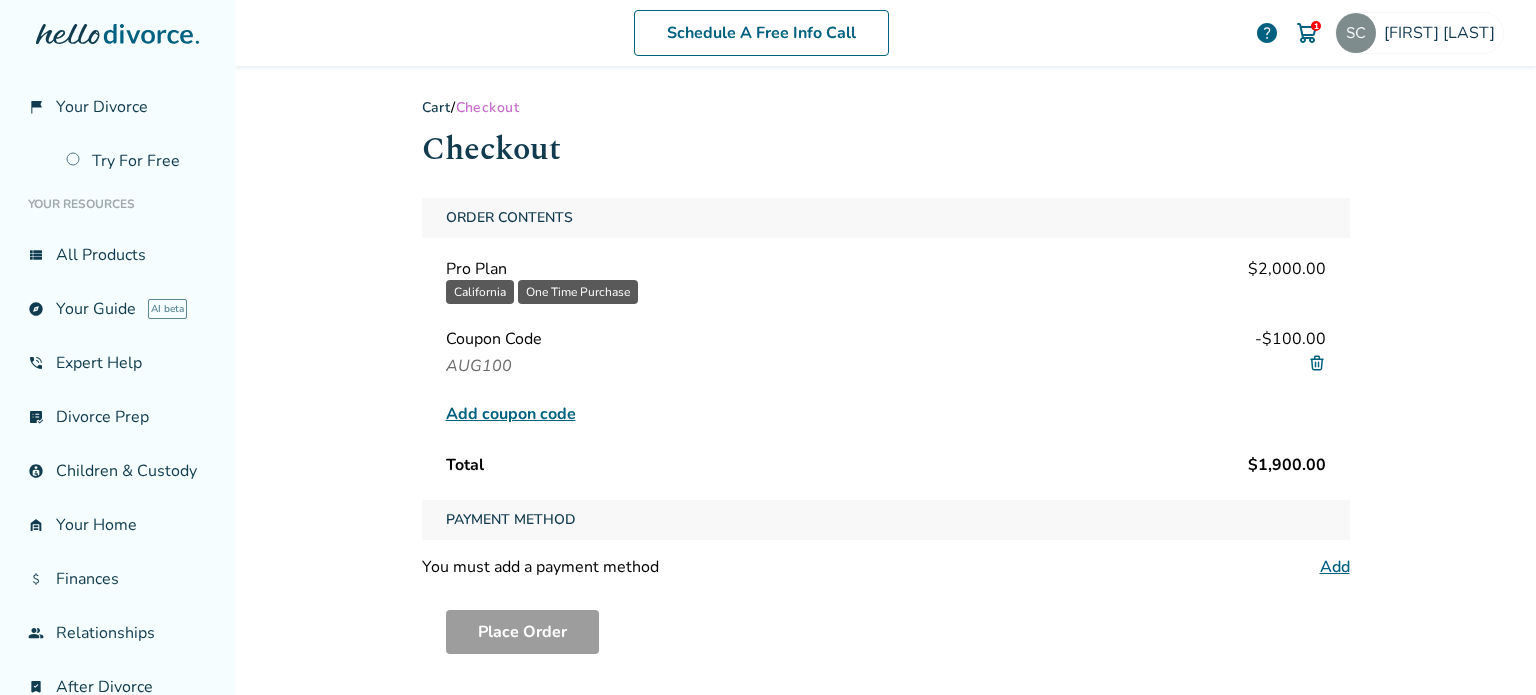 scroll, scrollTop: 144, scrollLeft: 0, axis: vertical 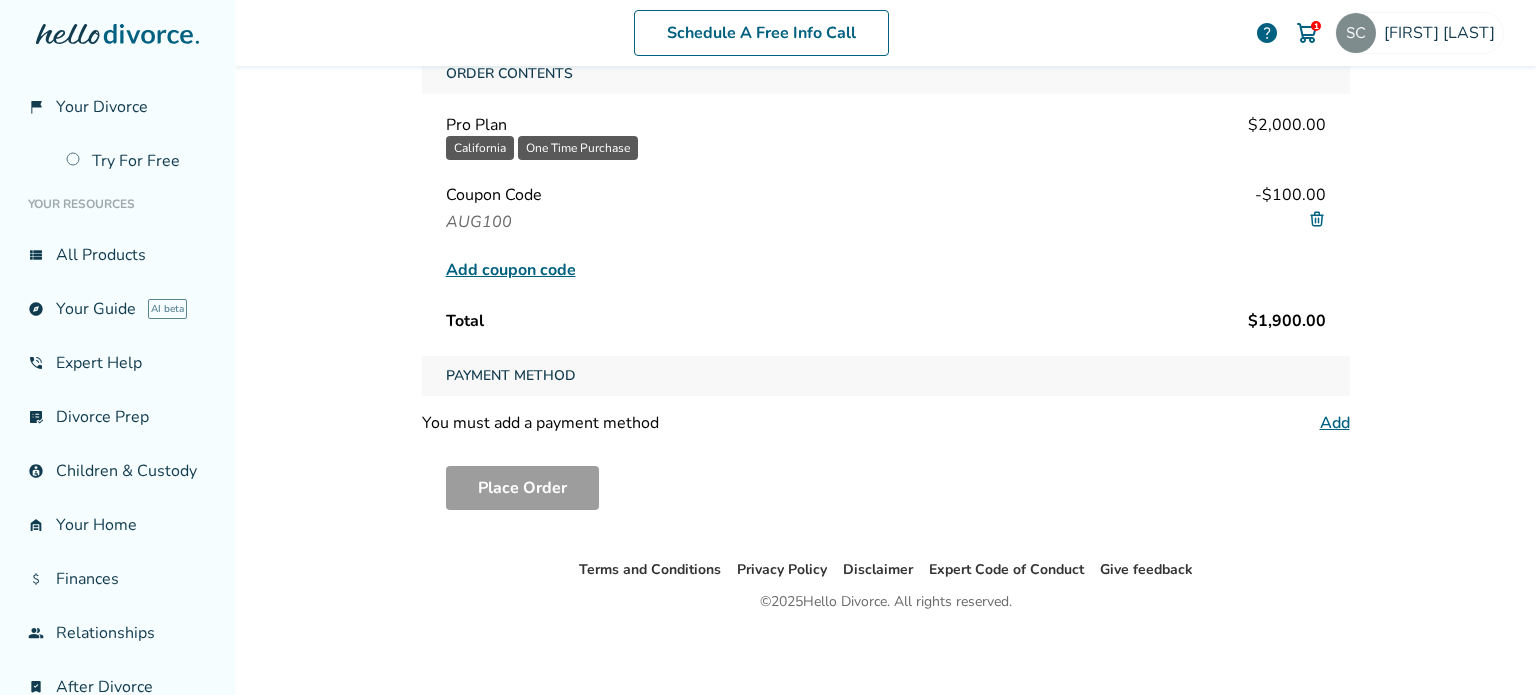 click on "Add" at bounding box center [1335, 423] 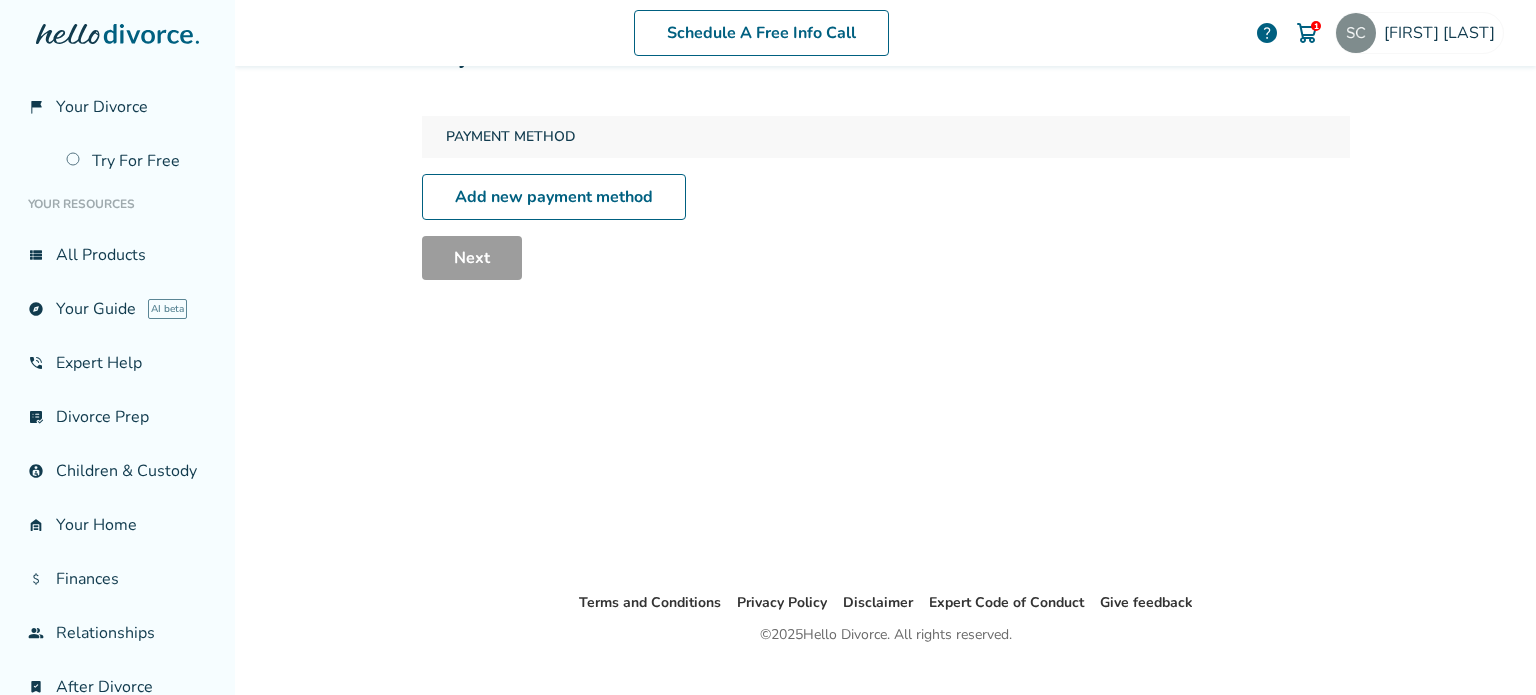 scroll, scrollTop: 0, scrollLeft: 0, axis: both 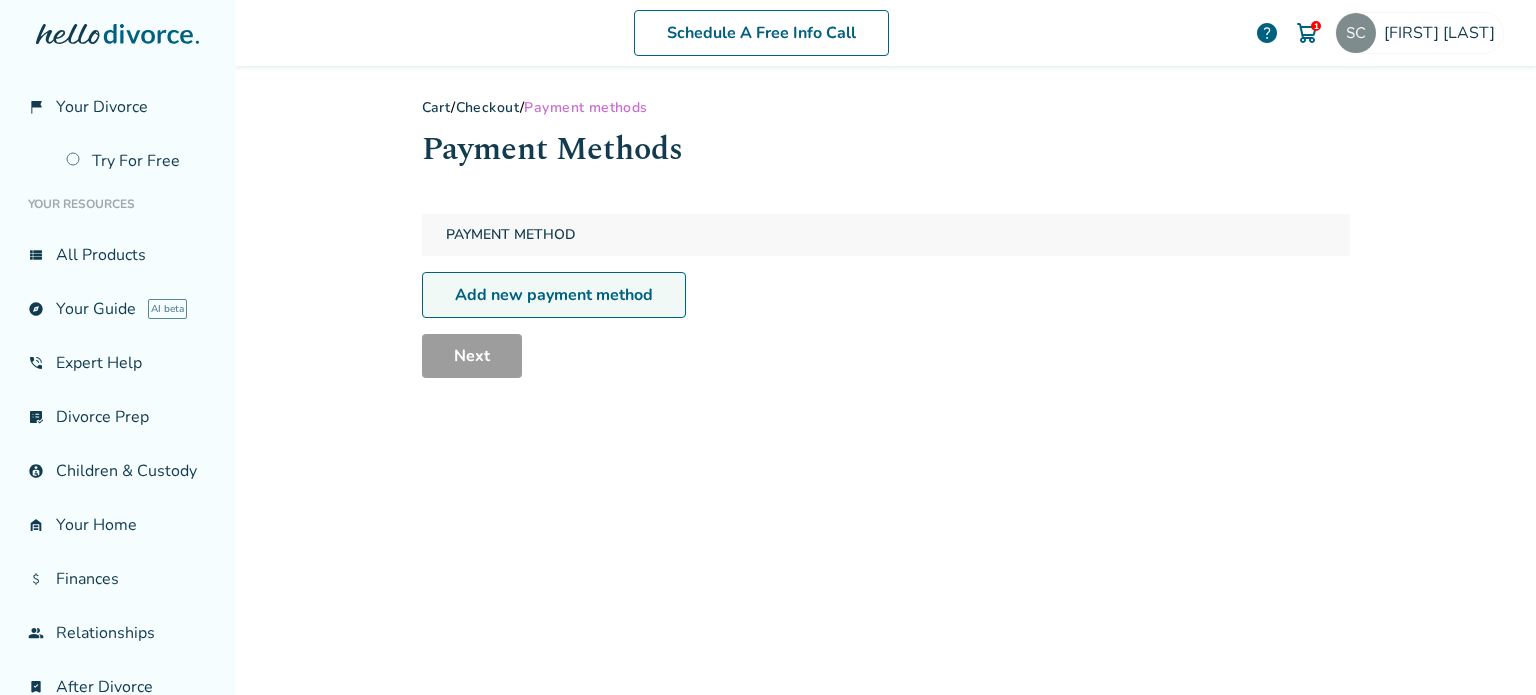 click on "Add new payment method" at bounding box center (554, 295) 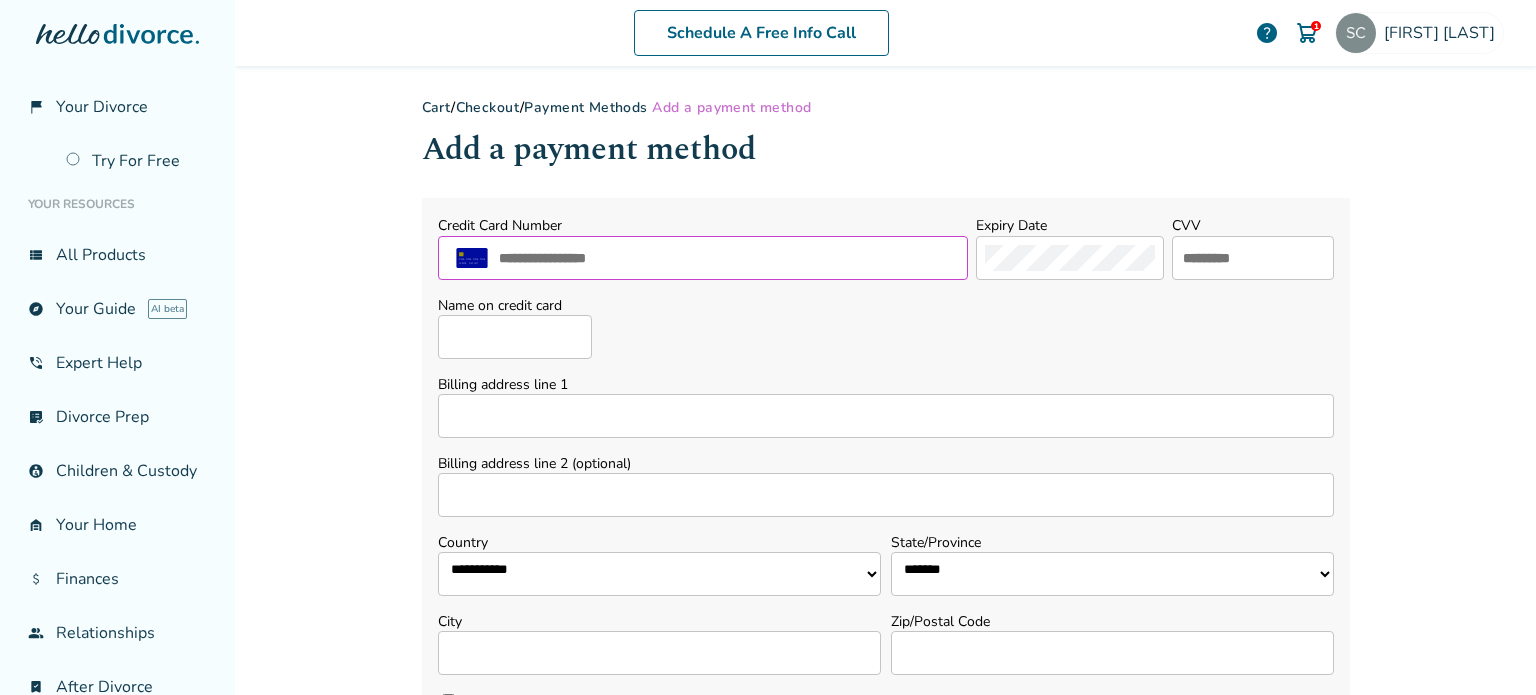 click at bounding box center (728, 258) 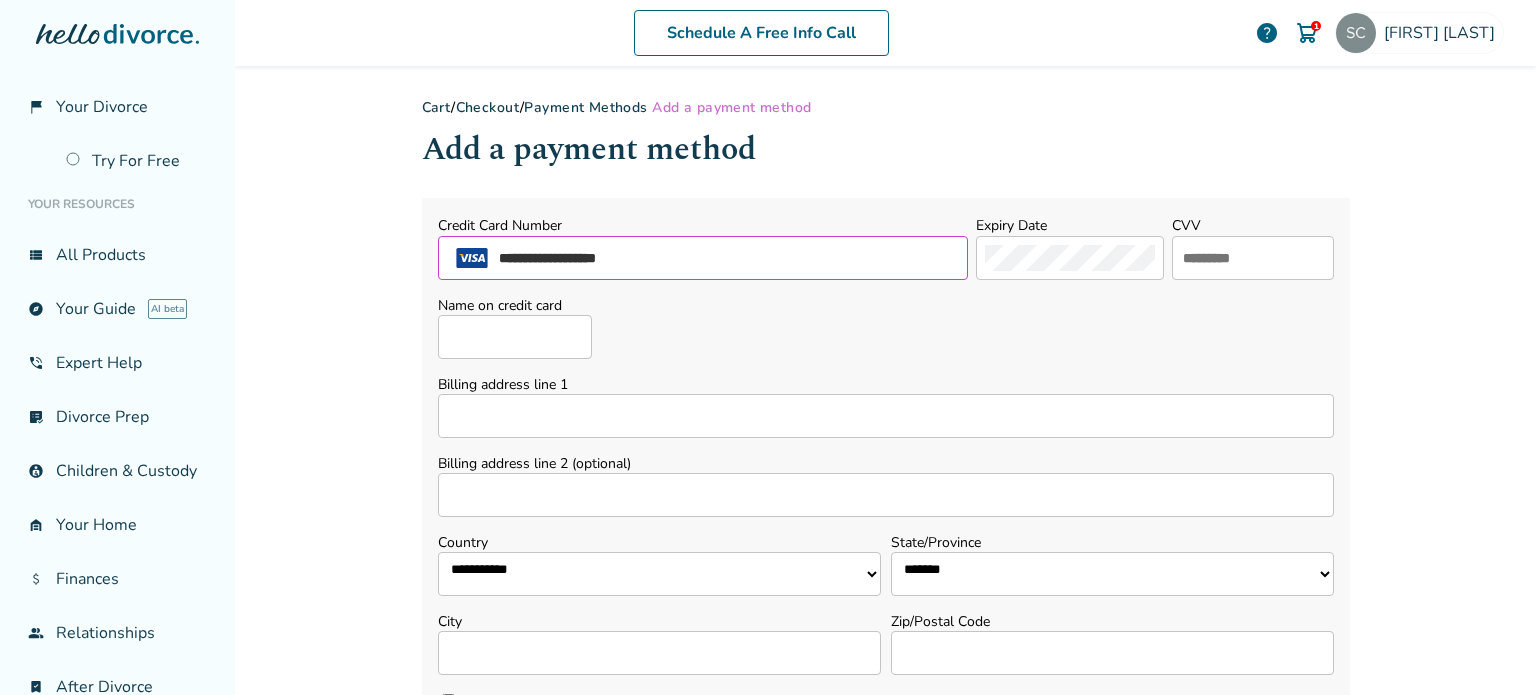 type on "**********" 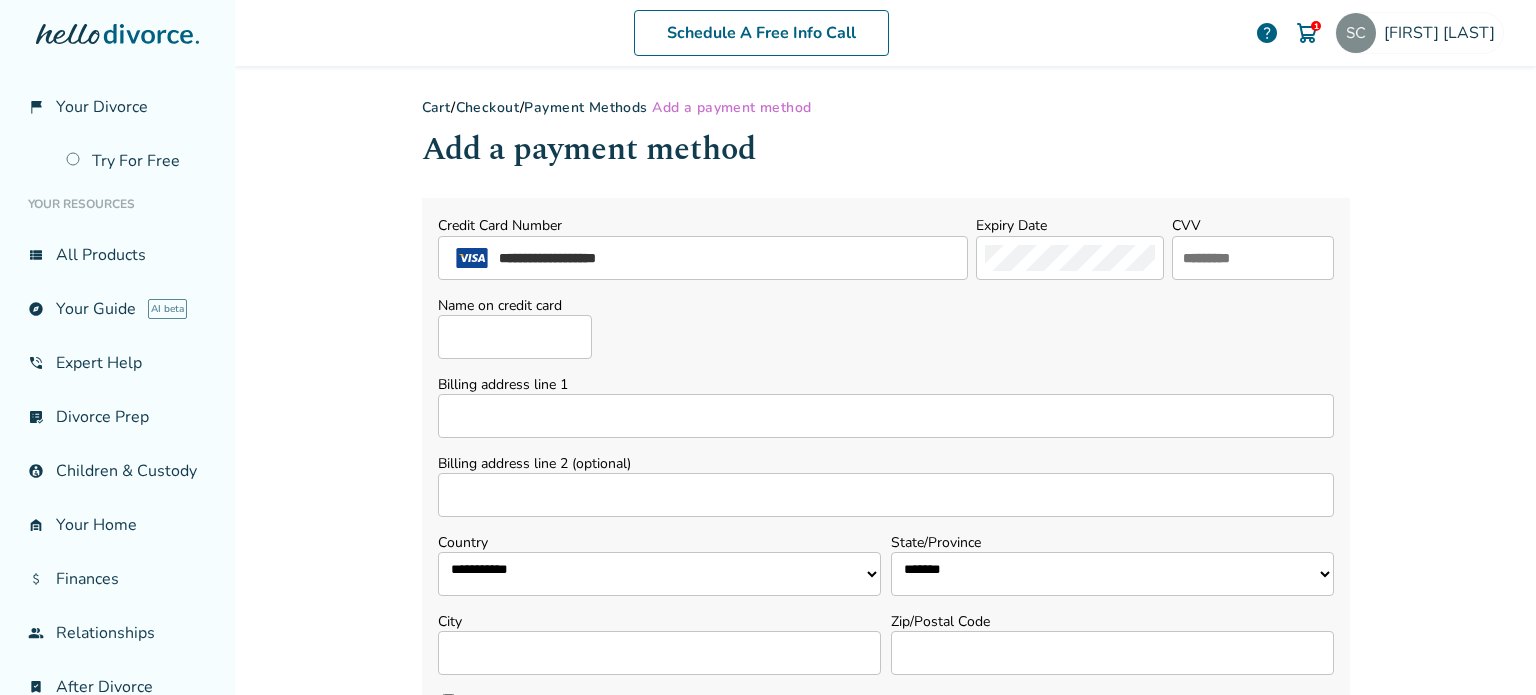 click at bounding box center [1070, 258] 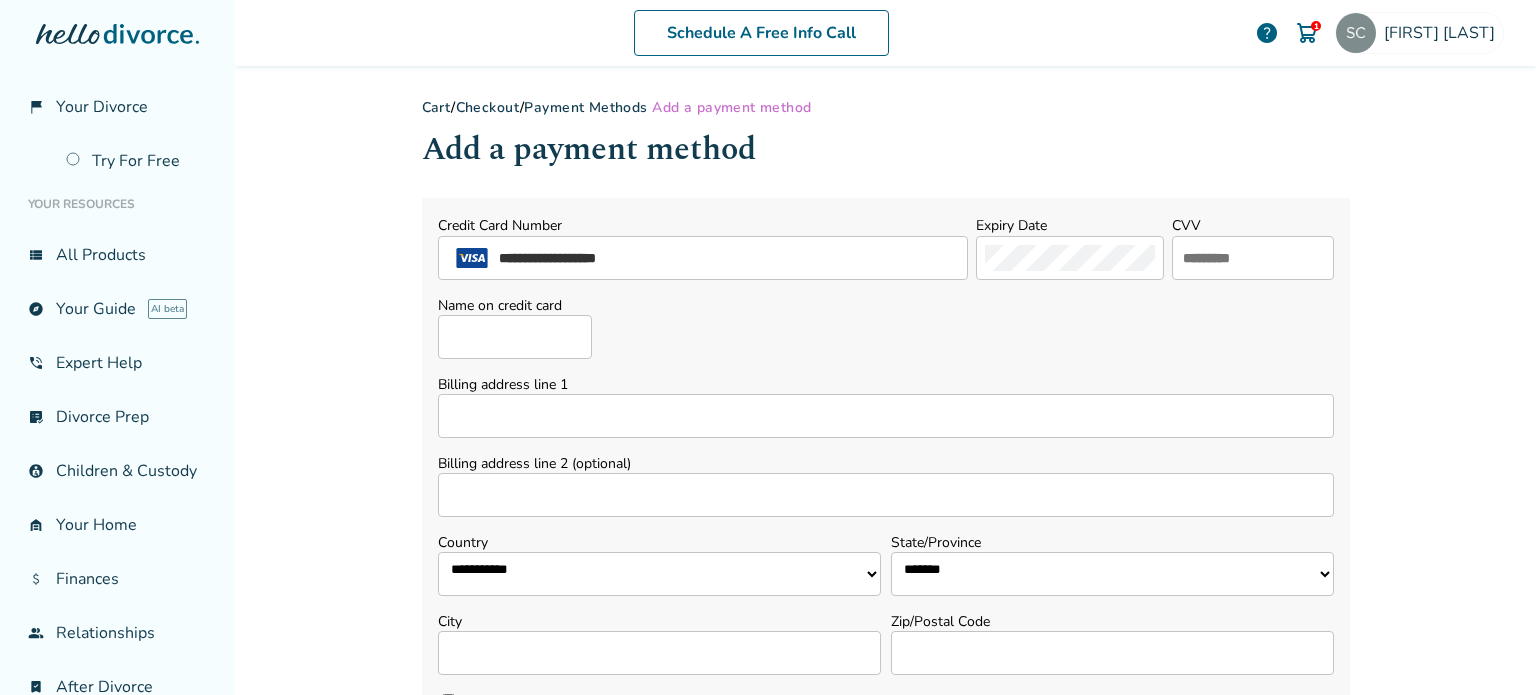 click at bounding box center (1253, 258) 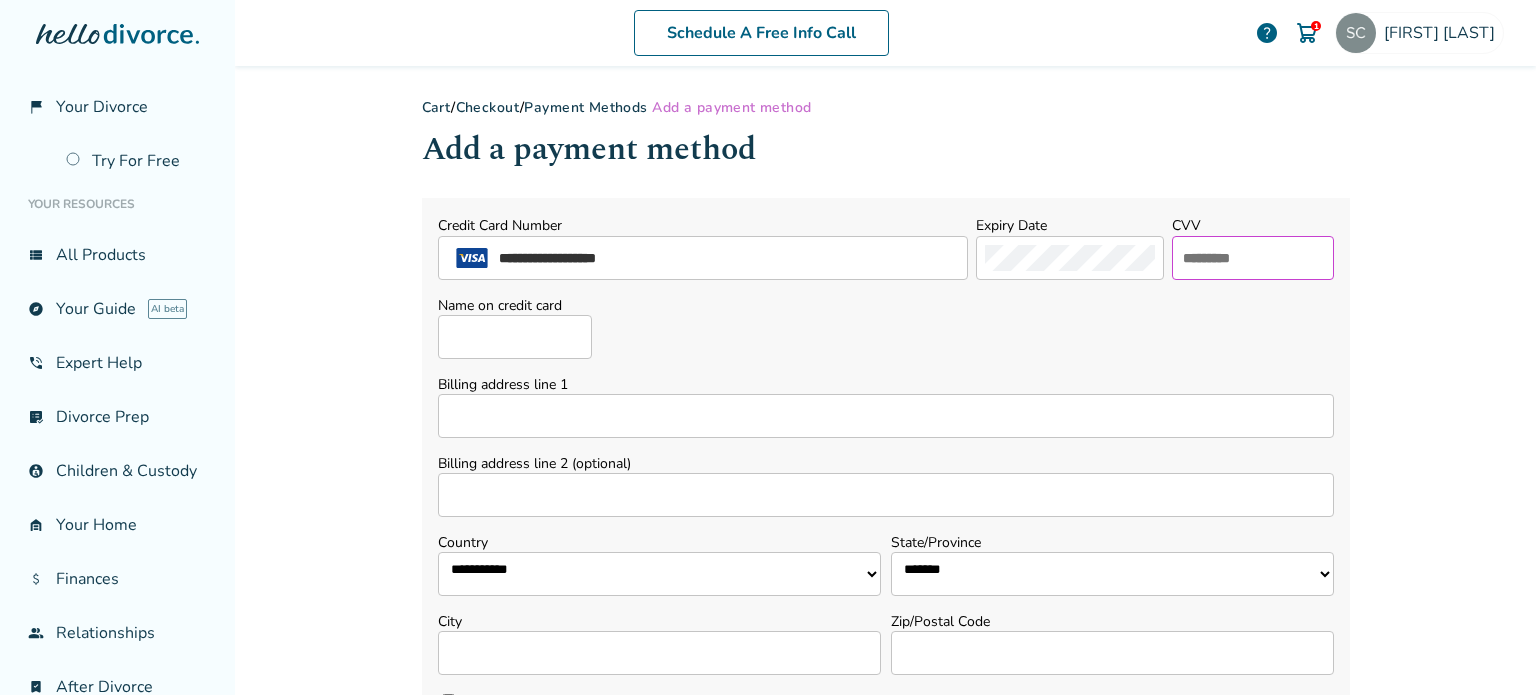 click at bounding box center [1253, 258] 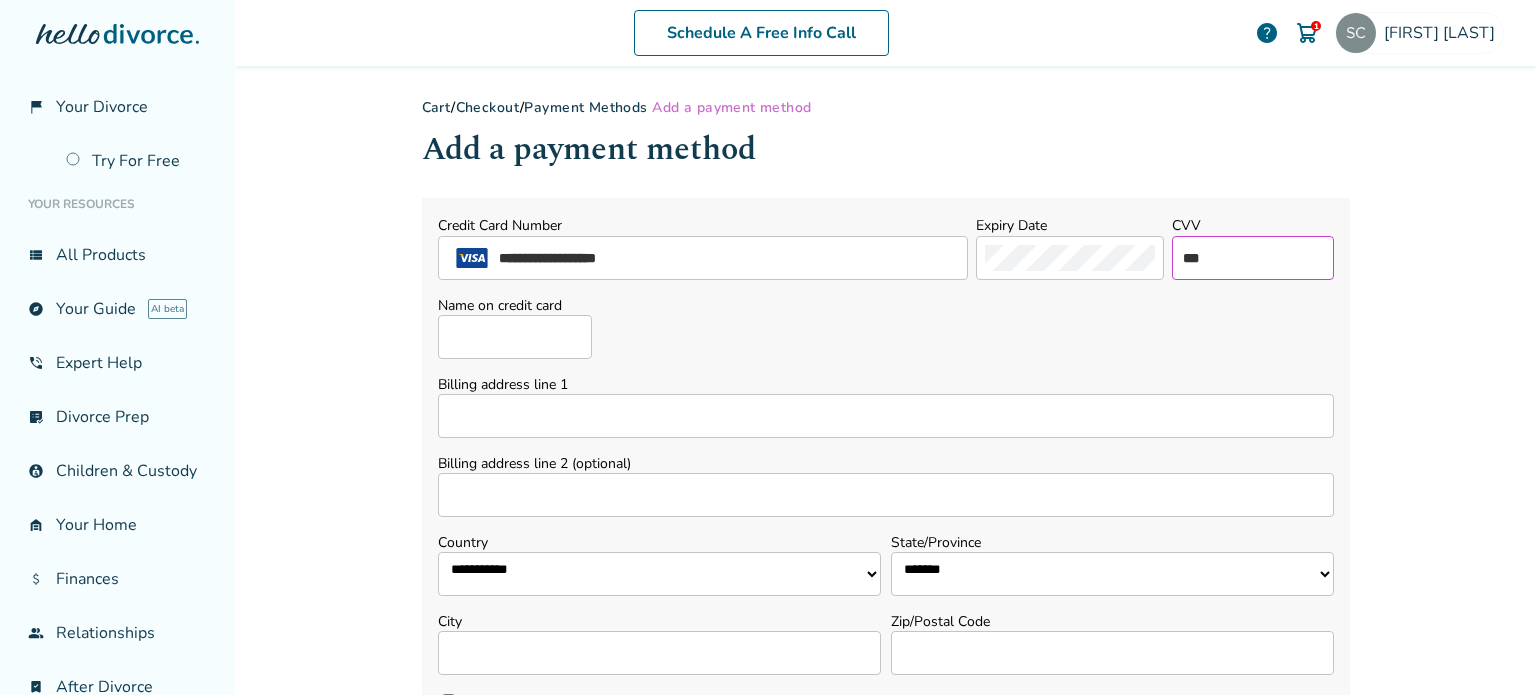 type on "***" 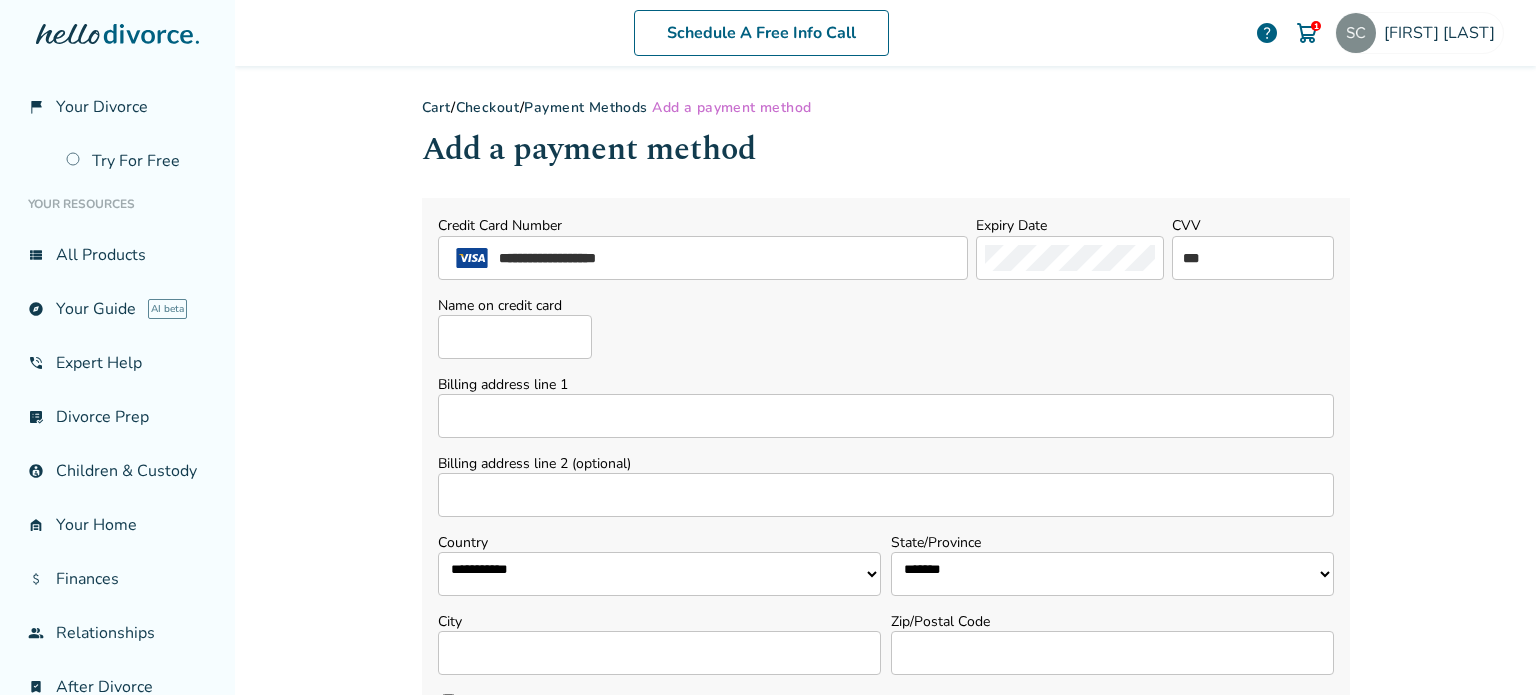 click on "Name on credit card" at bounding box center (515, 337) 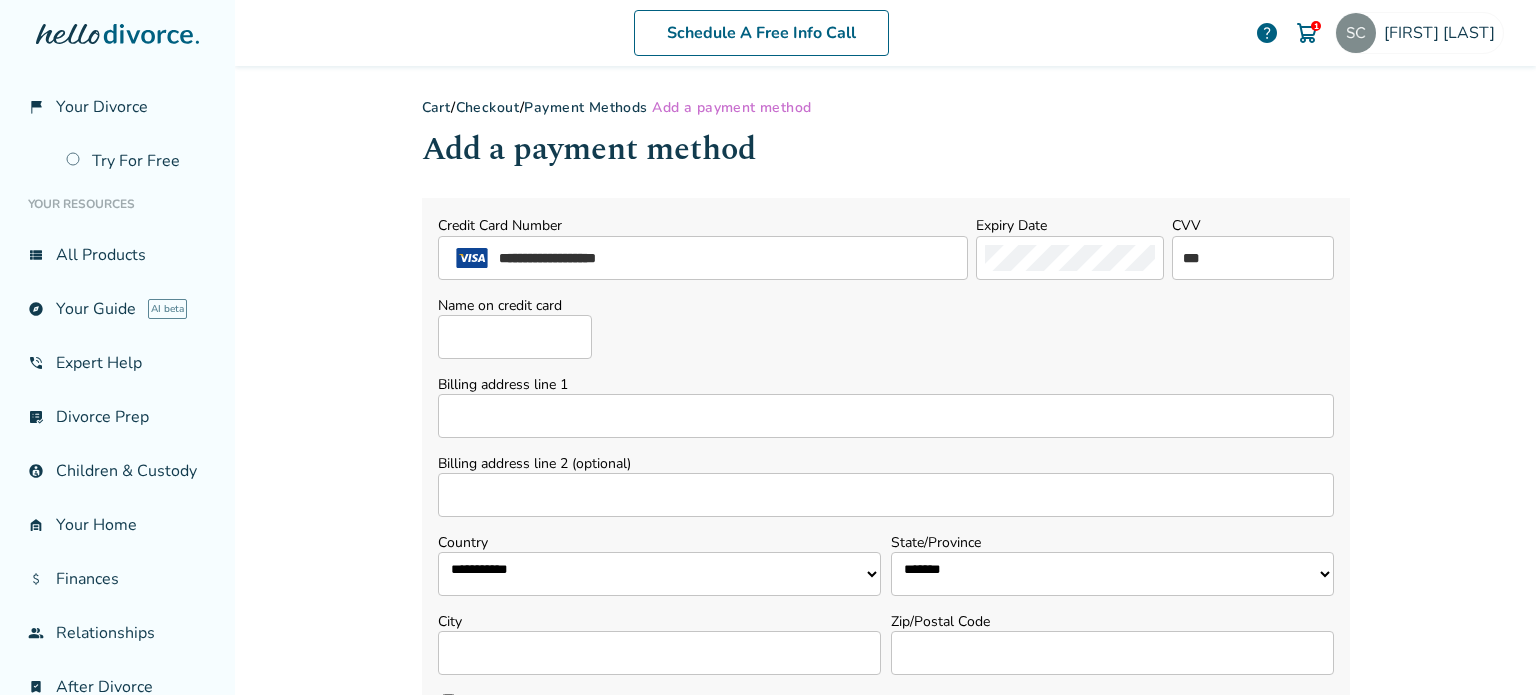 type on "**********" 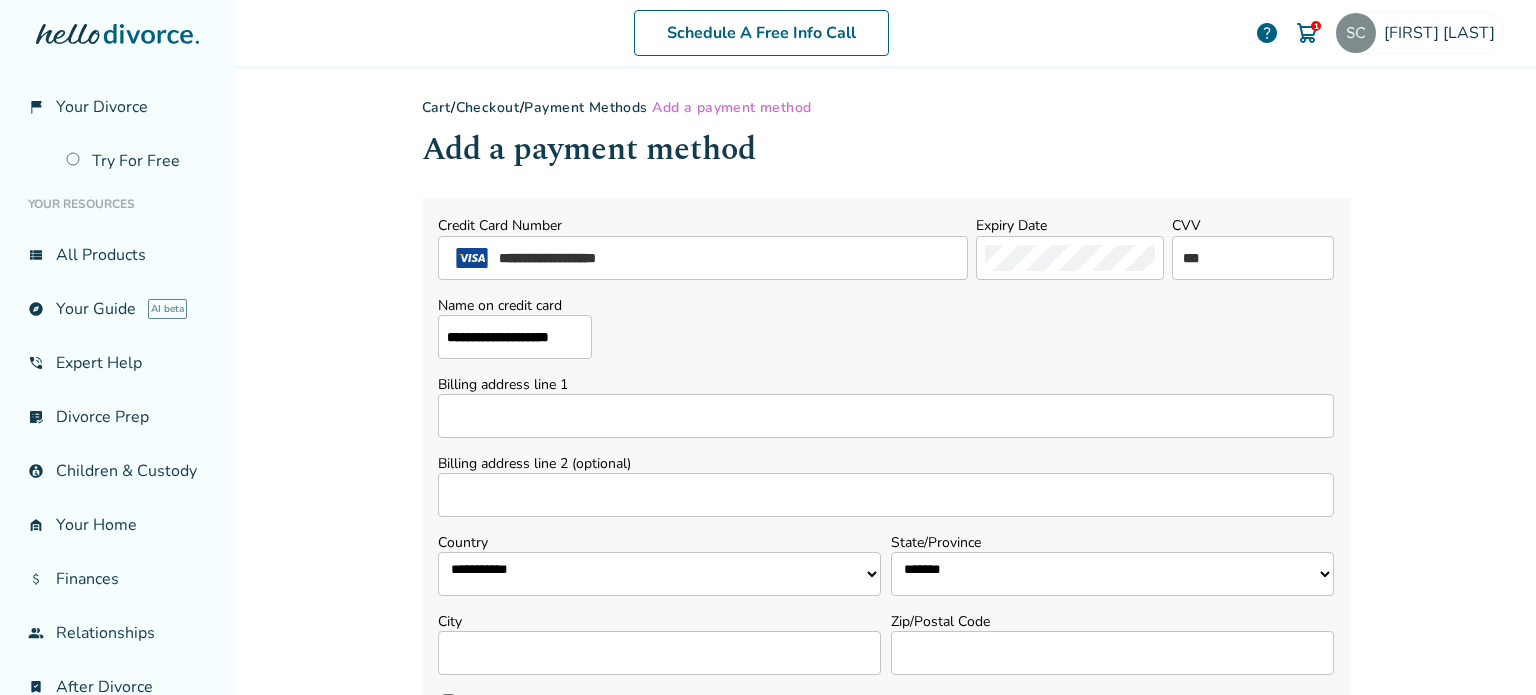 click on "Billing address line 1" at bounding box center [886, 416] 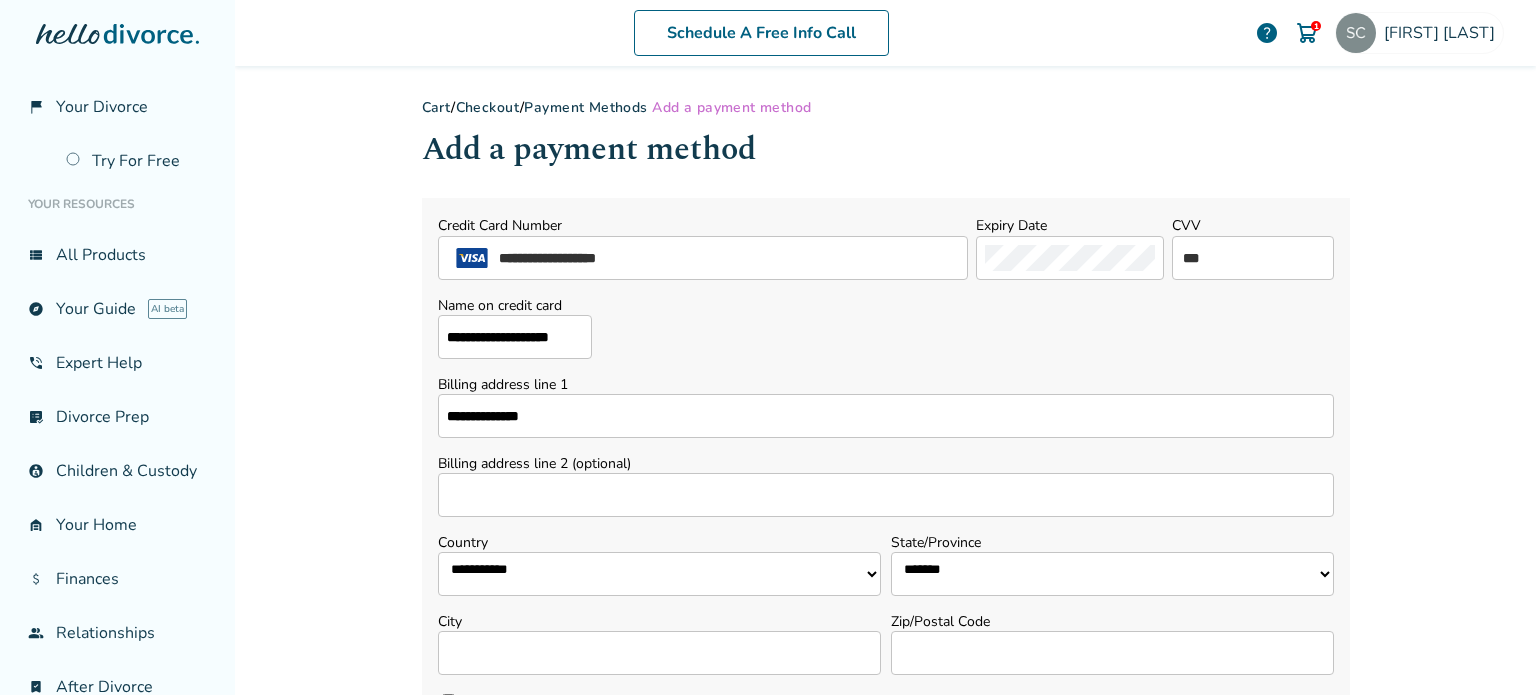 scroll, scrollTop: 100, scrollLeft: 0, axis: vertical 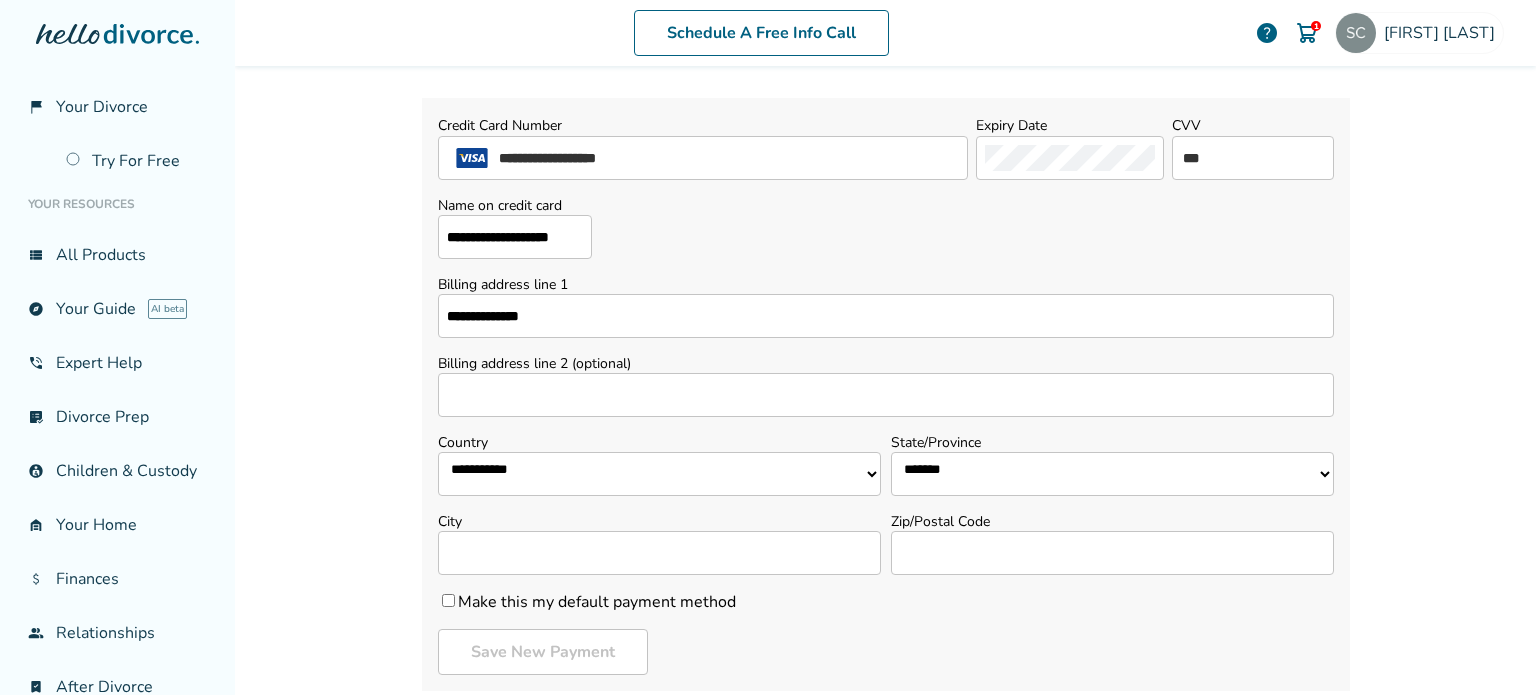 type on "**********" 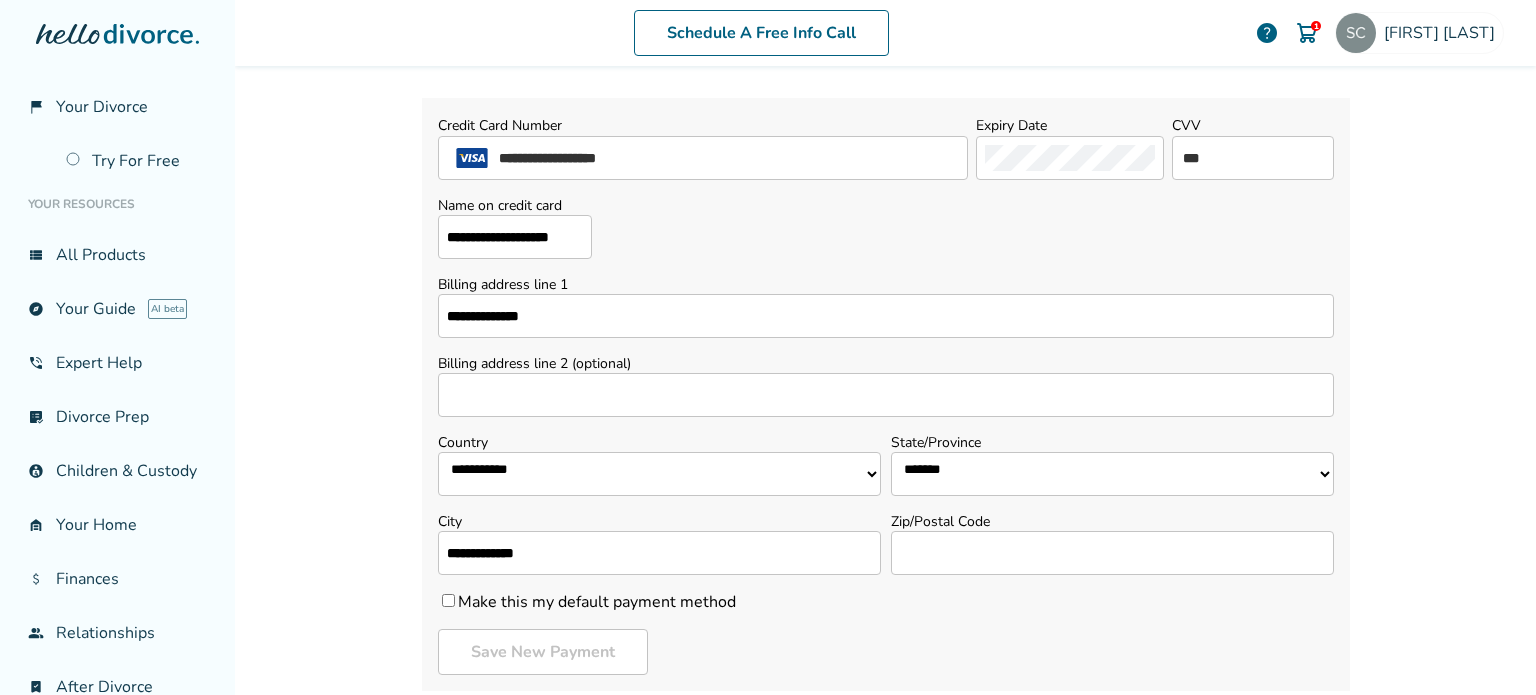 type on "**********" 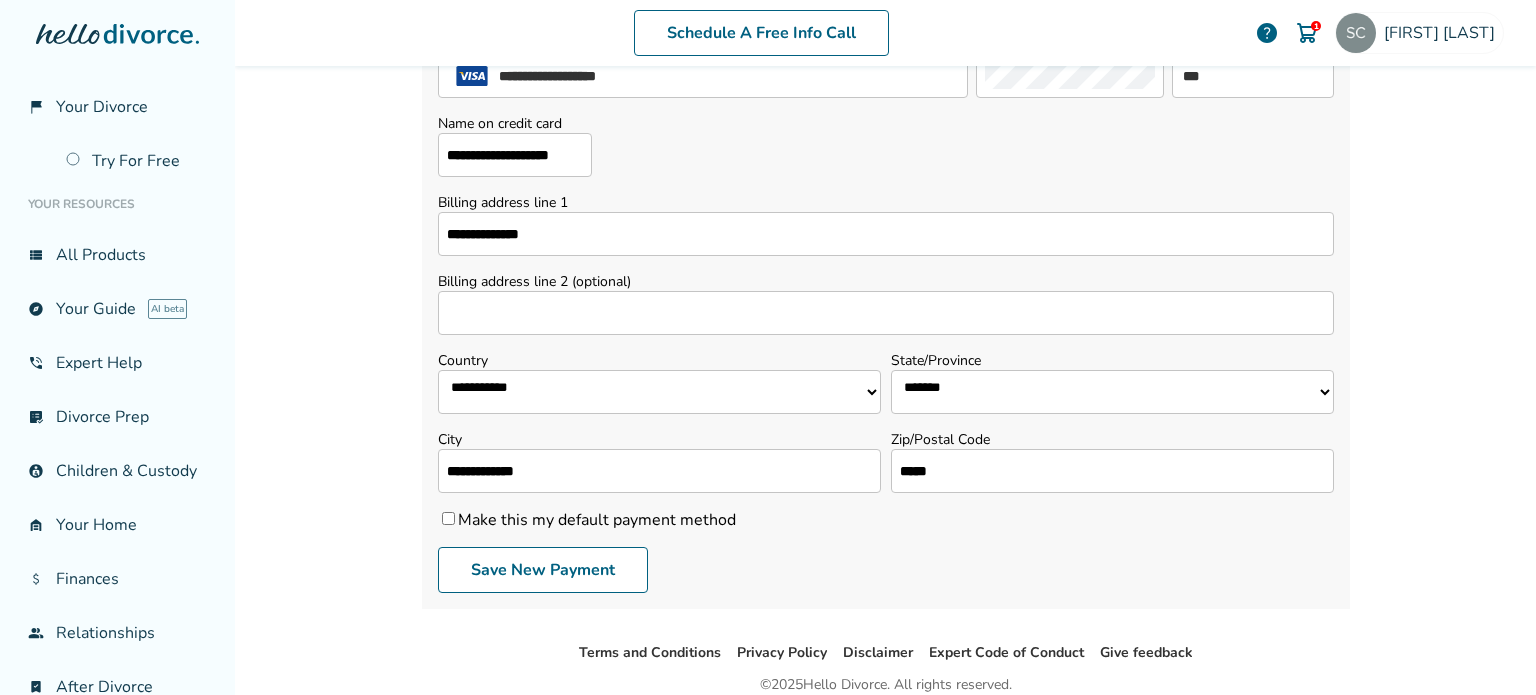 scroll, scrollTop: 267, scrollLeft: 0, axis: vertical 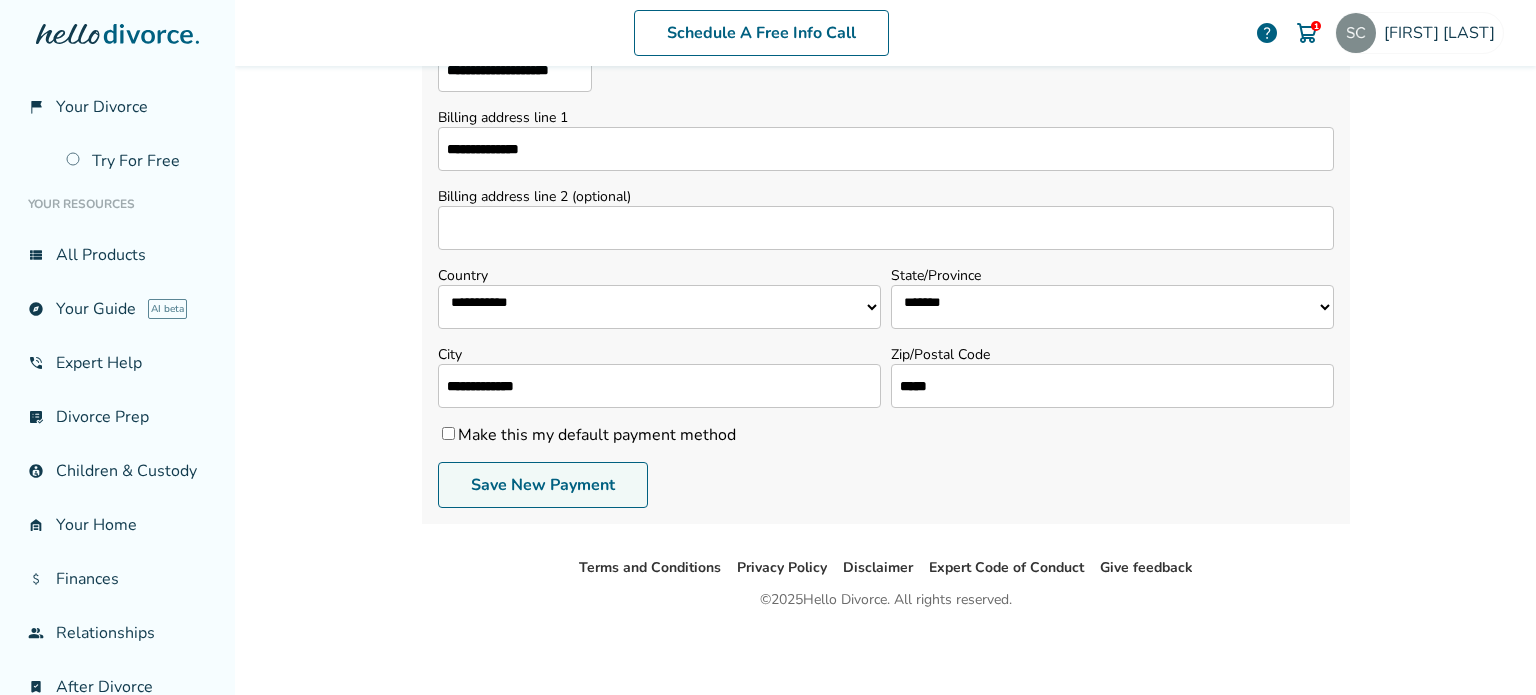 type on "*****" 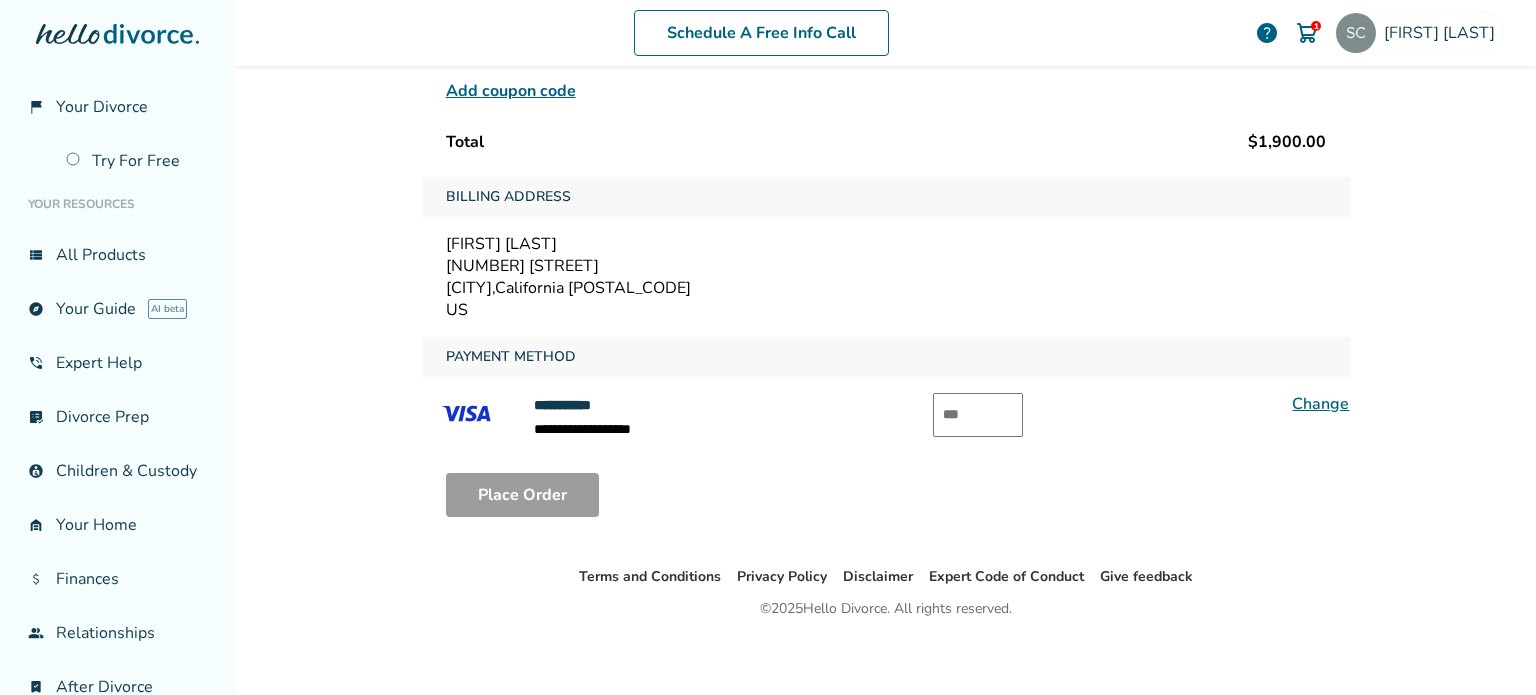 scroll, scrollTop: 329, scrollLeft: 0, axis: vertical 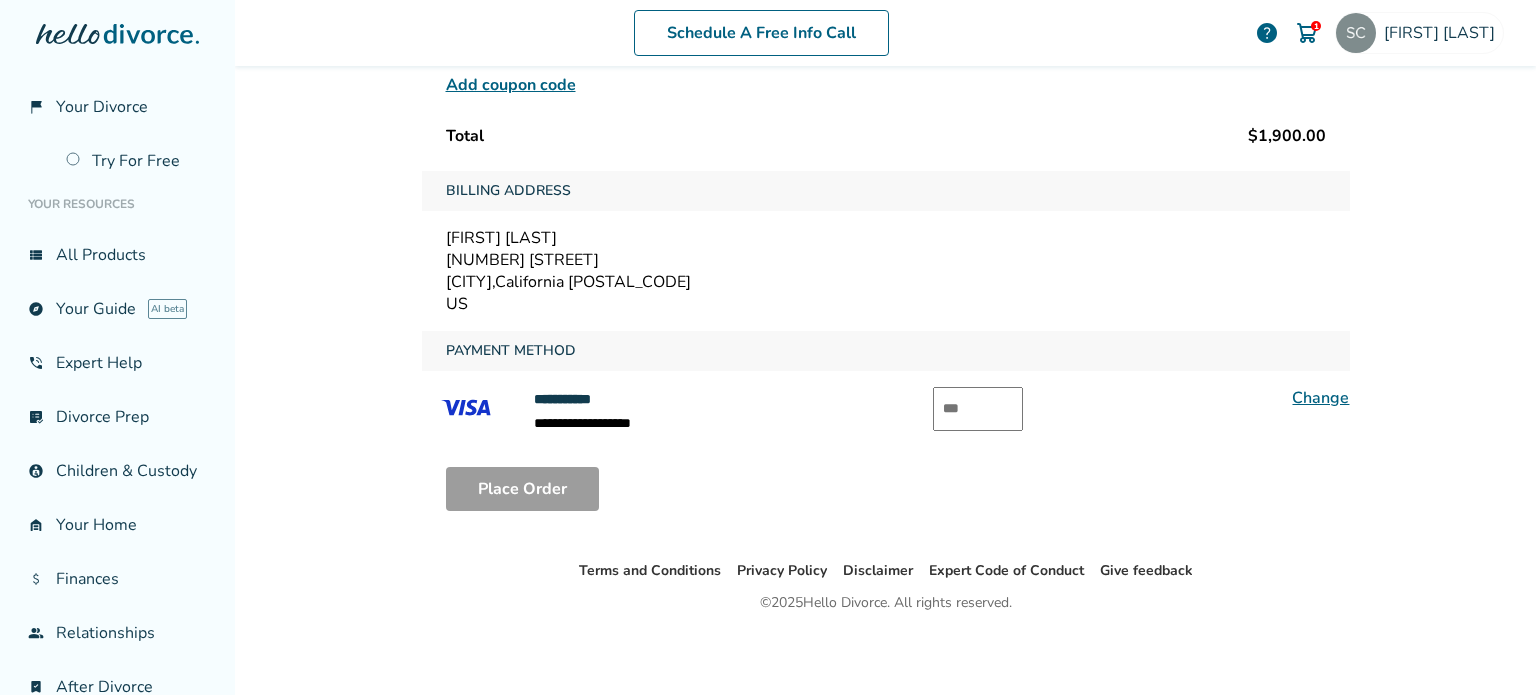 click at bounding box center (978, 409) 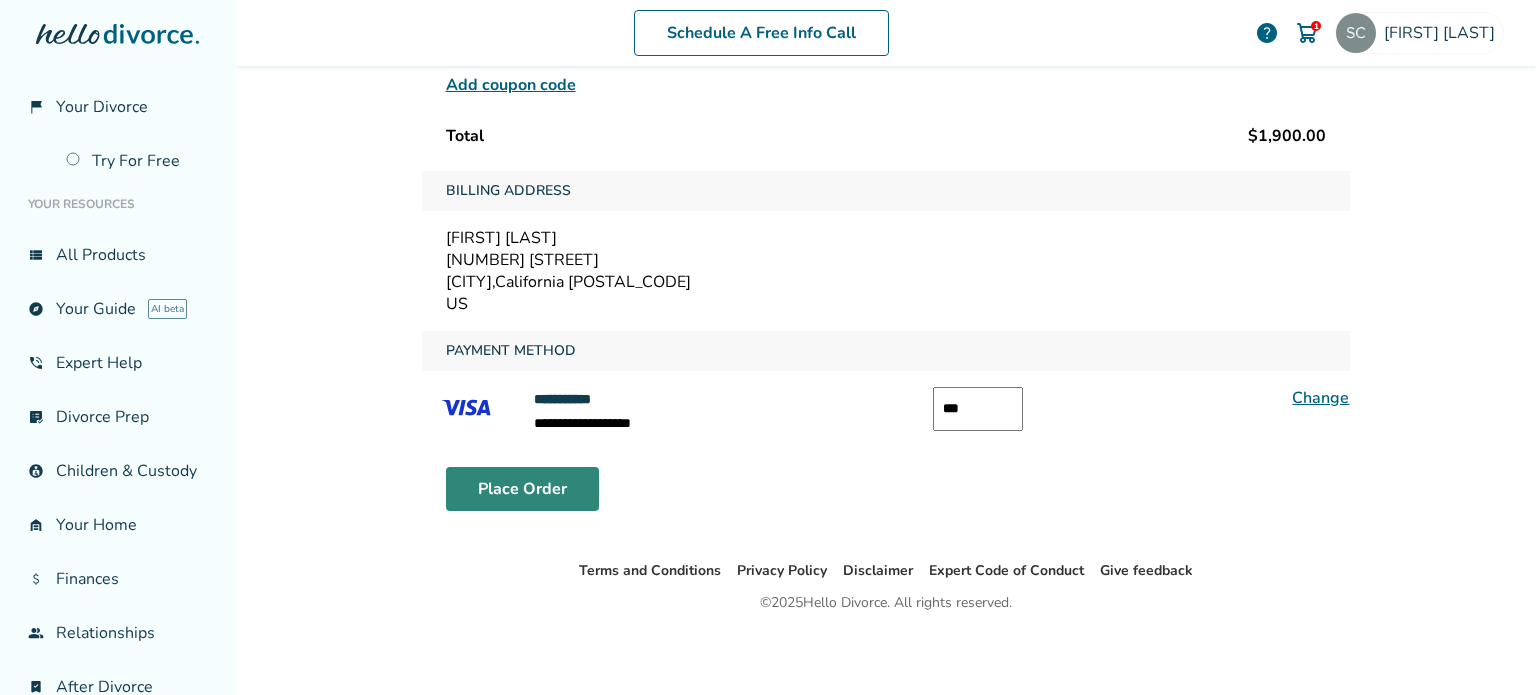 type on "***" 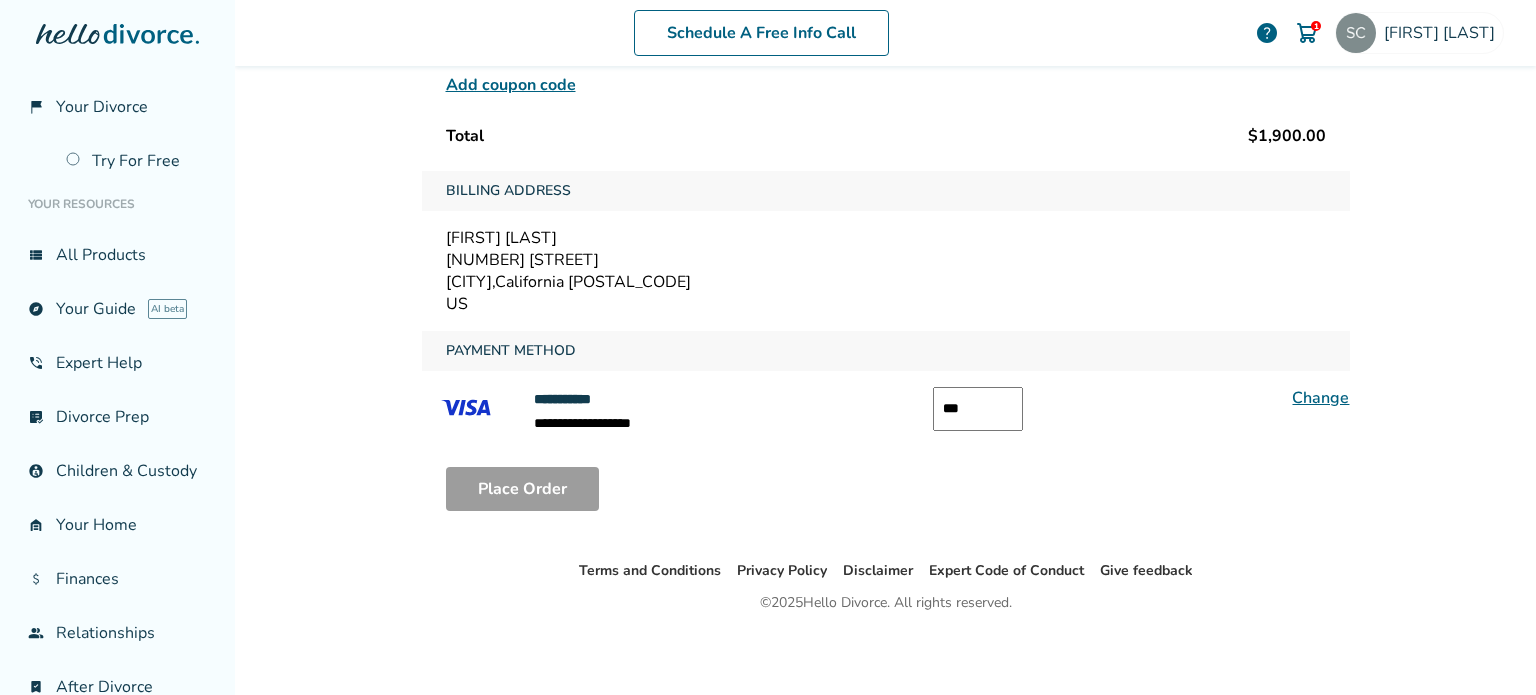 scroll, scrollTop: 213, scrollLeft: 0, axis: vertical 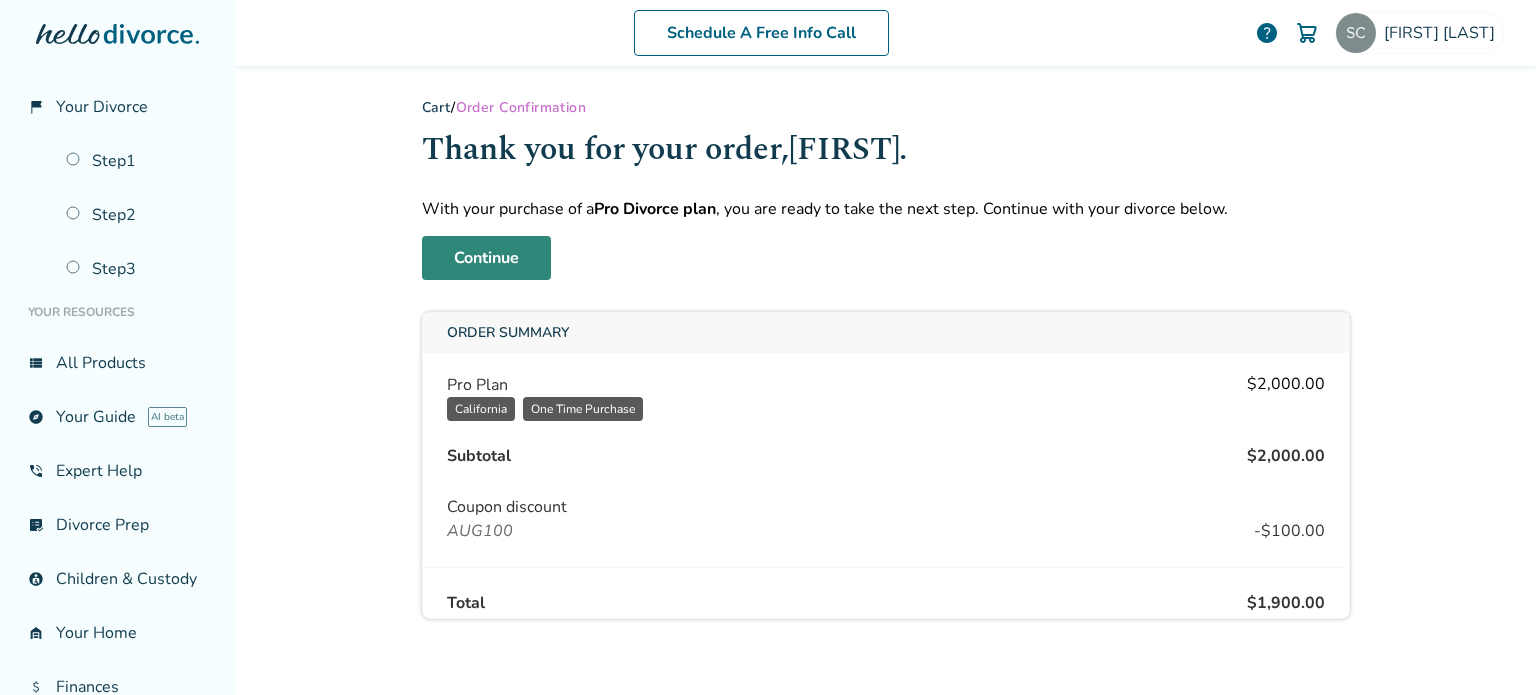 click on "Continue" at bounding box center [486, 258] 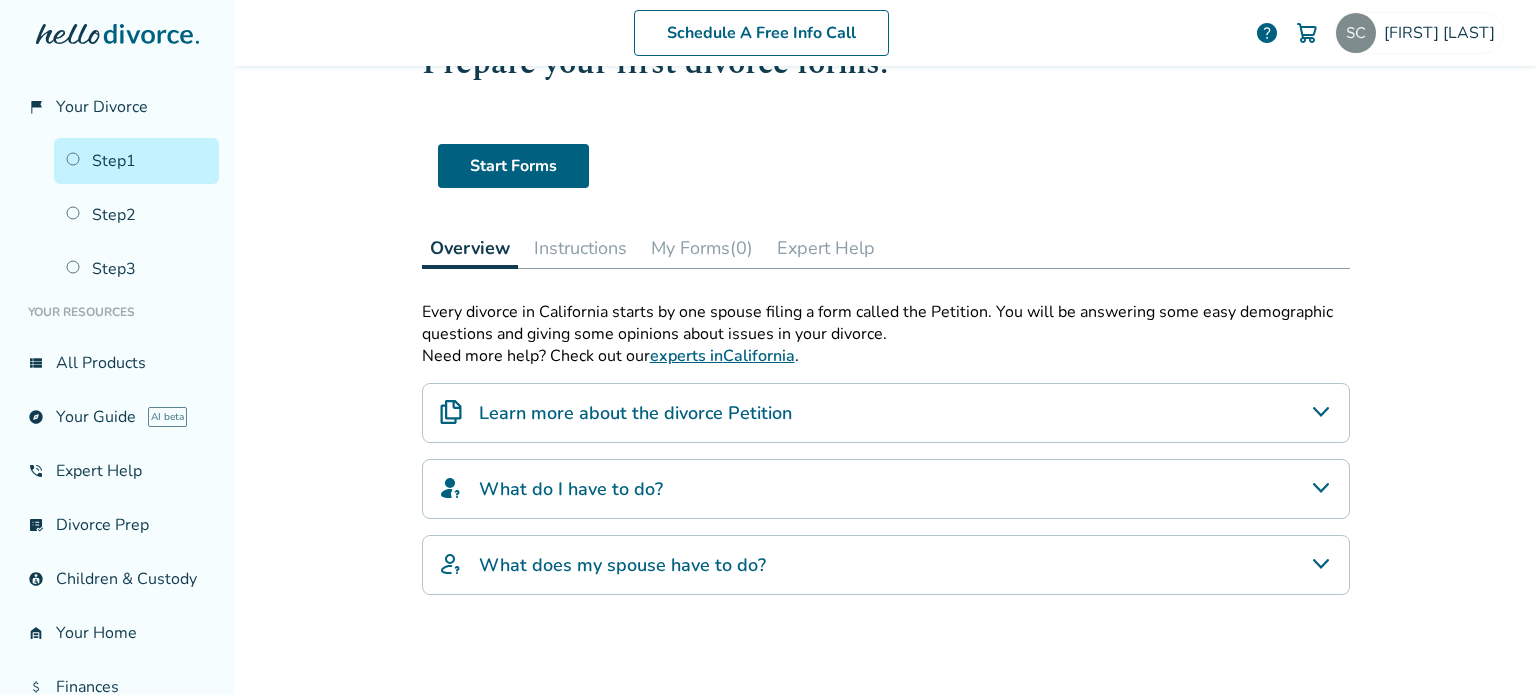 scroll, scrollTop: 200, scrollLeft: 0, axis: vertical 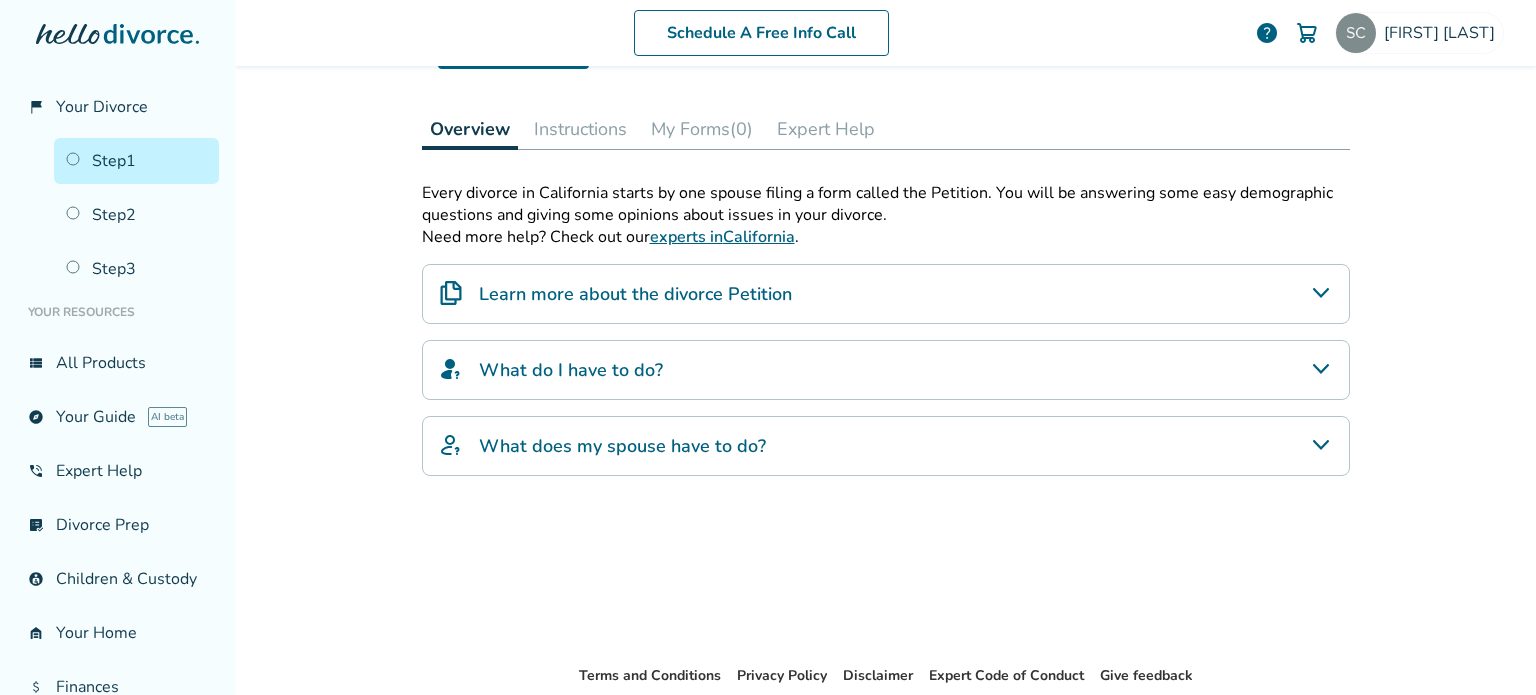 click 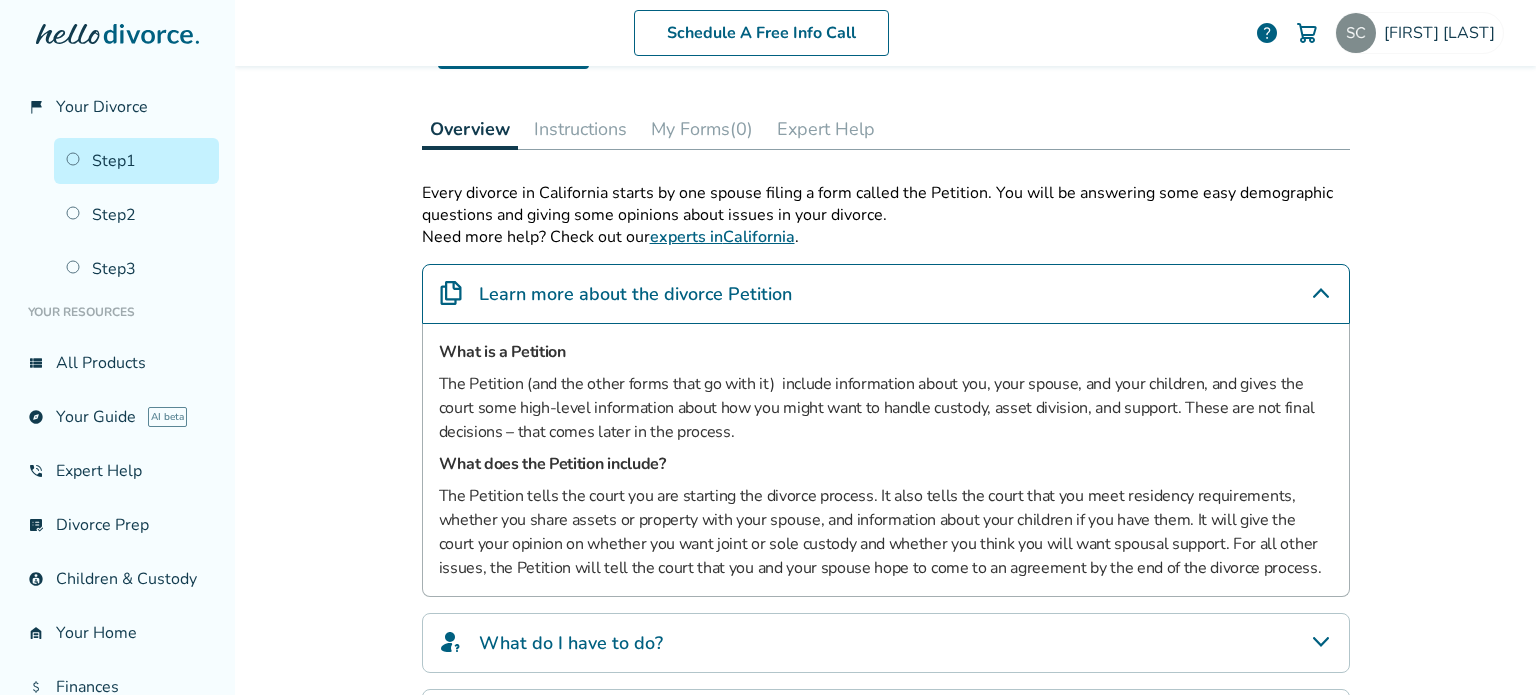 scroll, scrollTop: 400, scrollLeft: 0, axis: vertical 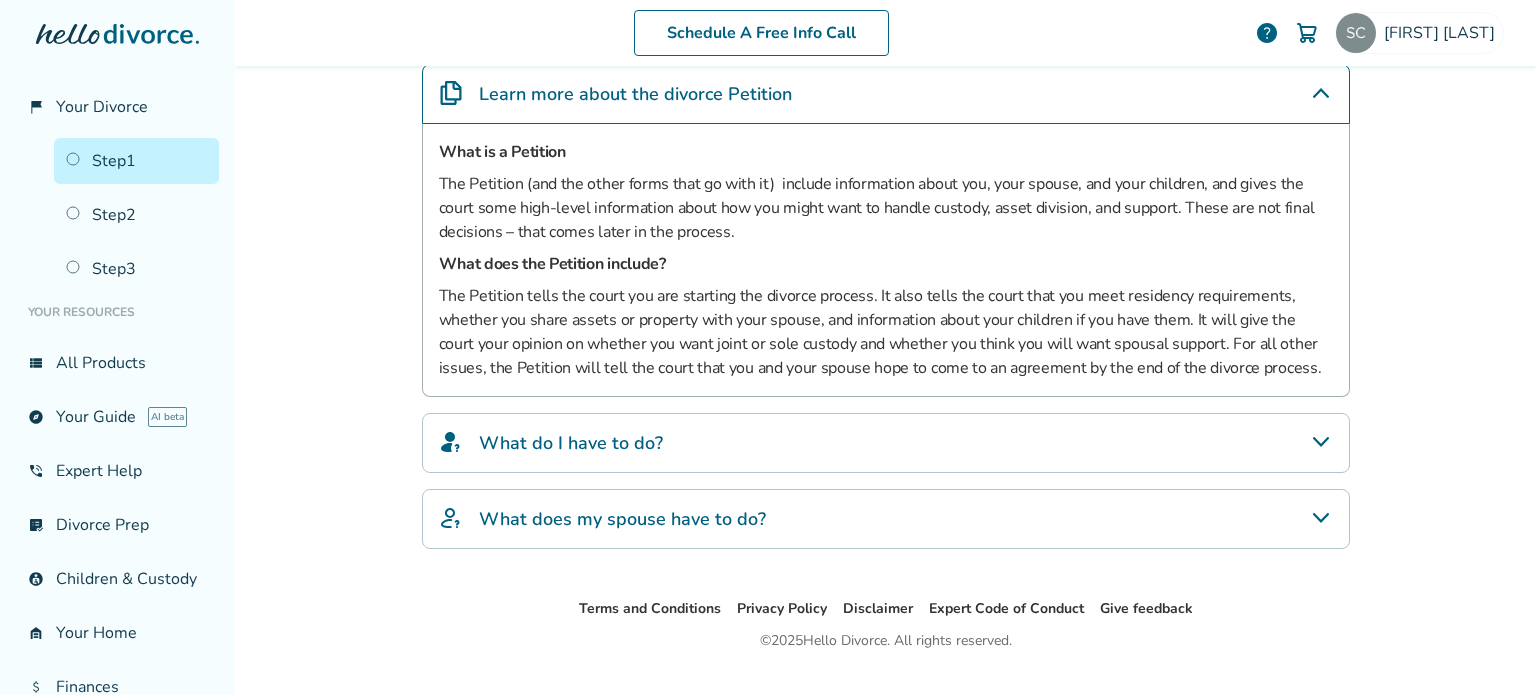 click 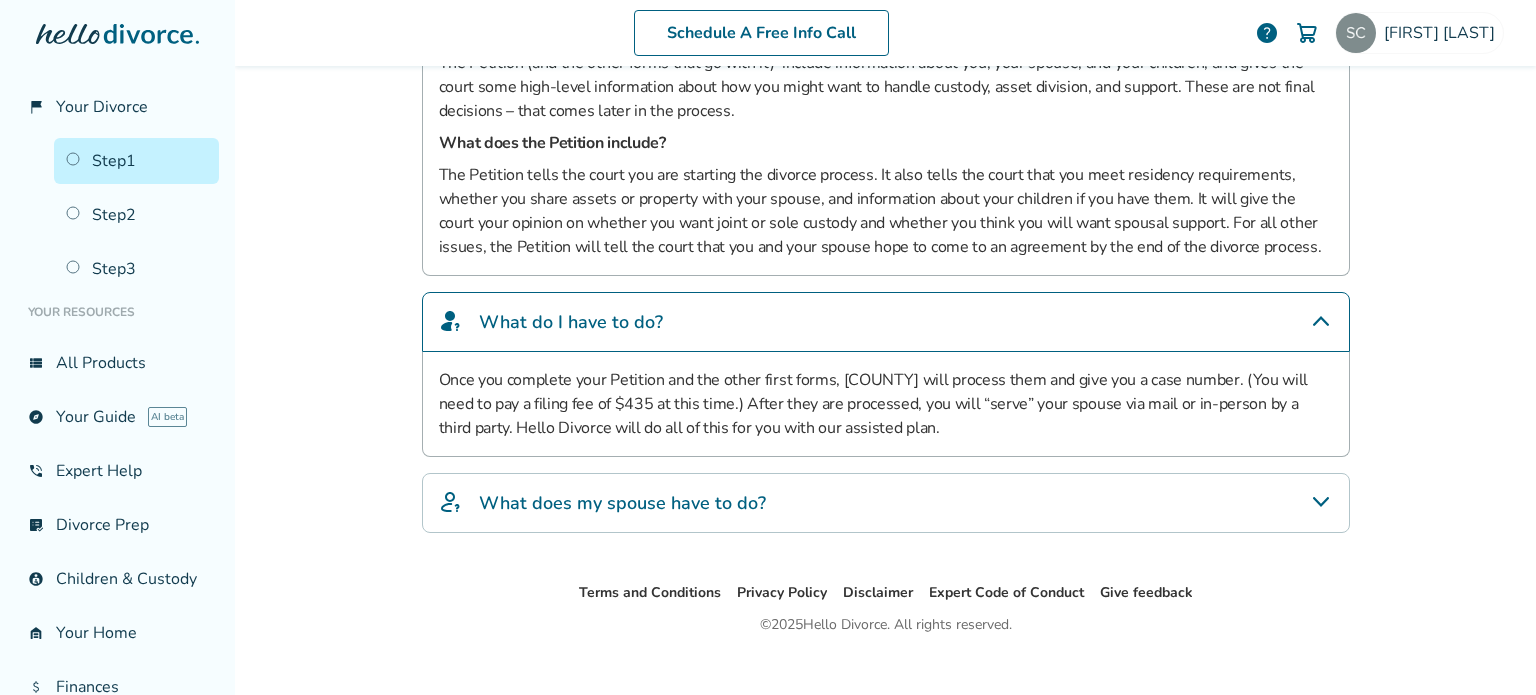 scroll, scrollTop: 544, scrollLeft: 0, axis: vertical 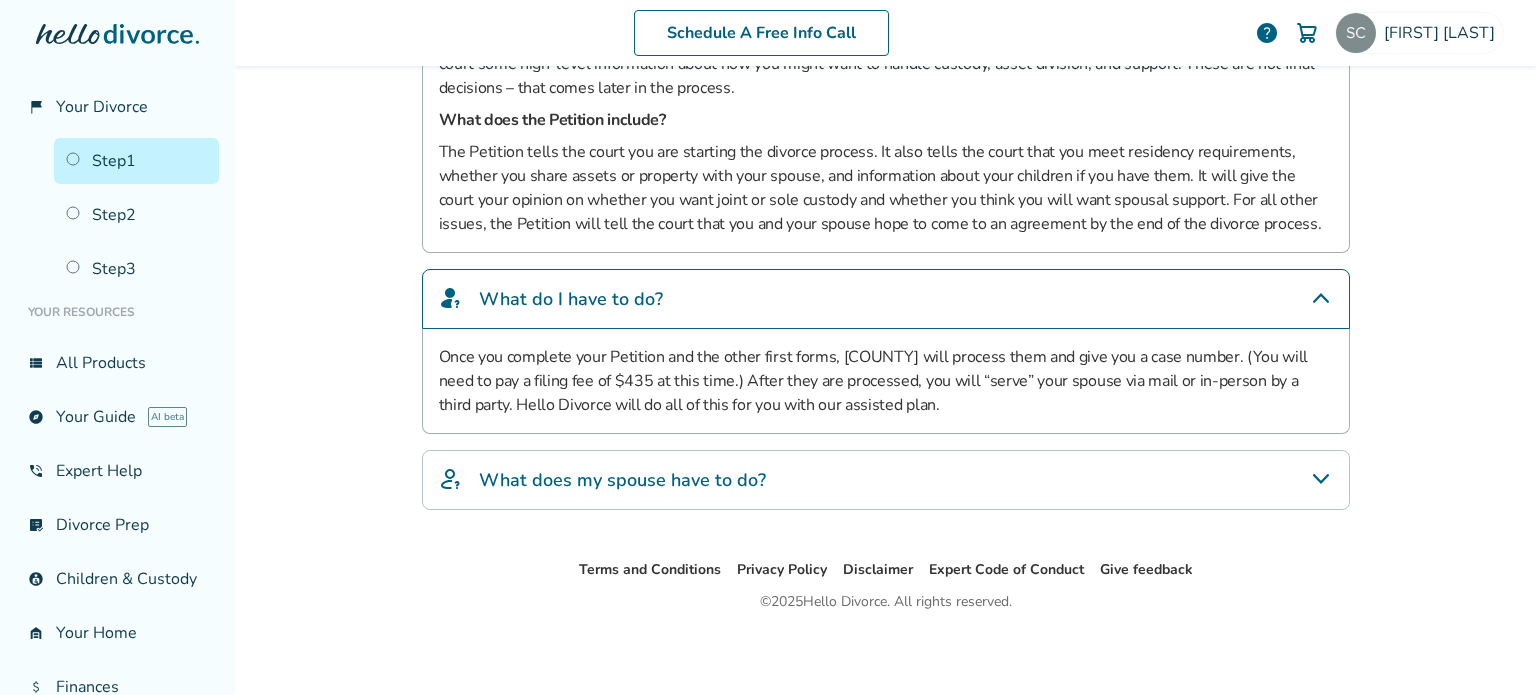 click 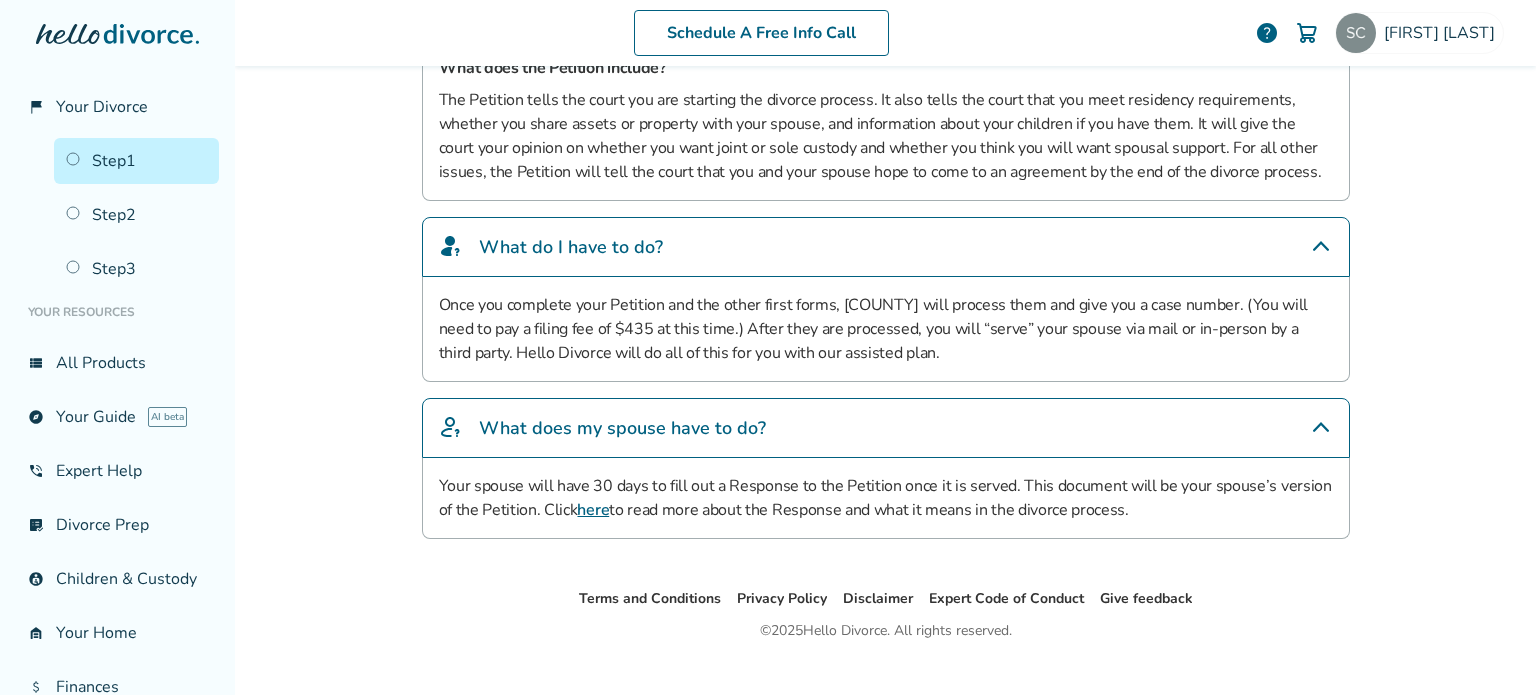 scroll, scrollTop: 624, scrollLeft: 0, axis: vertical 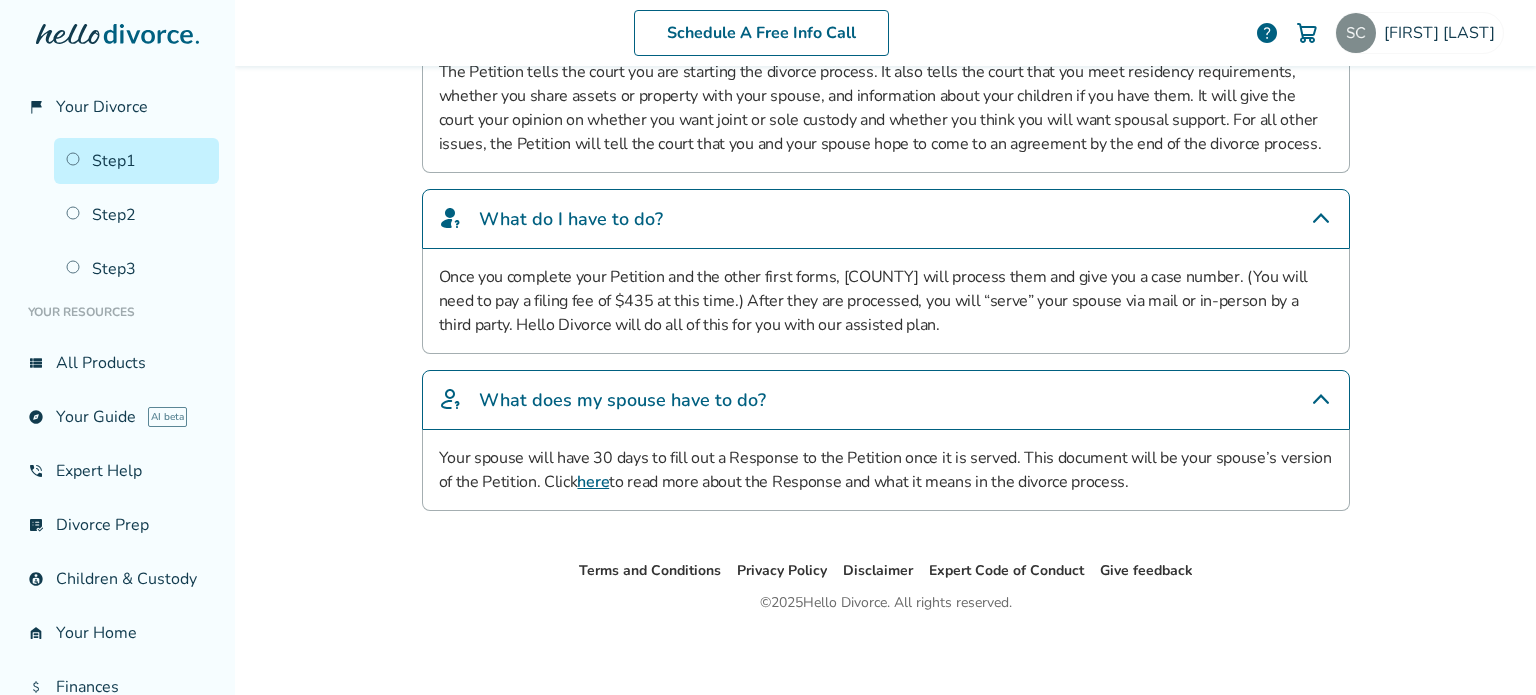 click on "here" at bounding box center (593, 482) 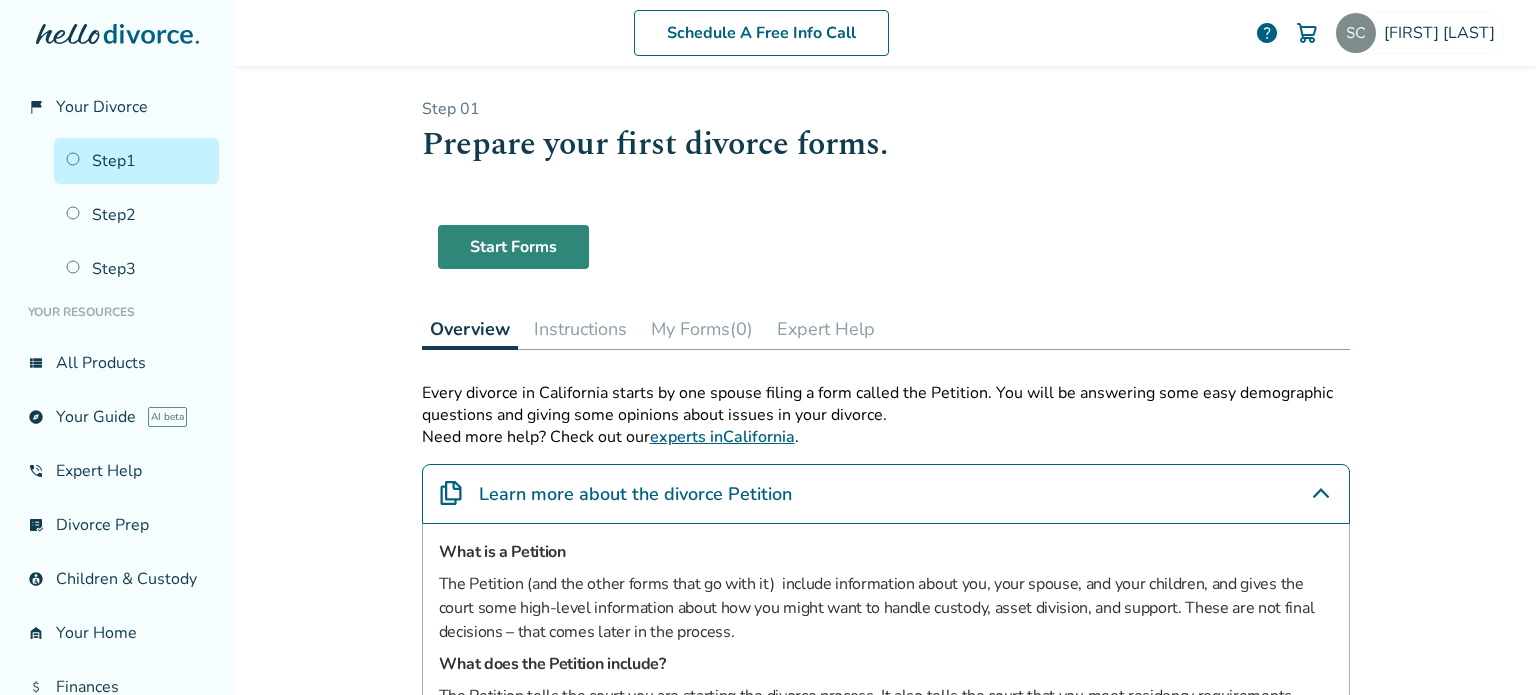 click on "Start Forms" at bounding box center (513, 247) 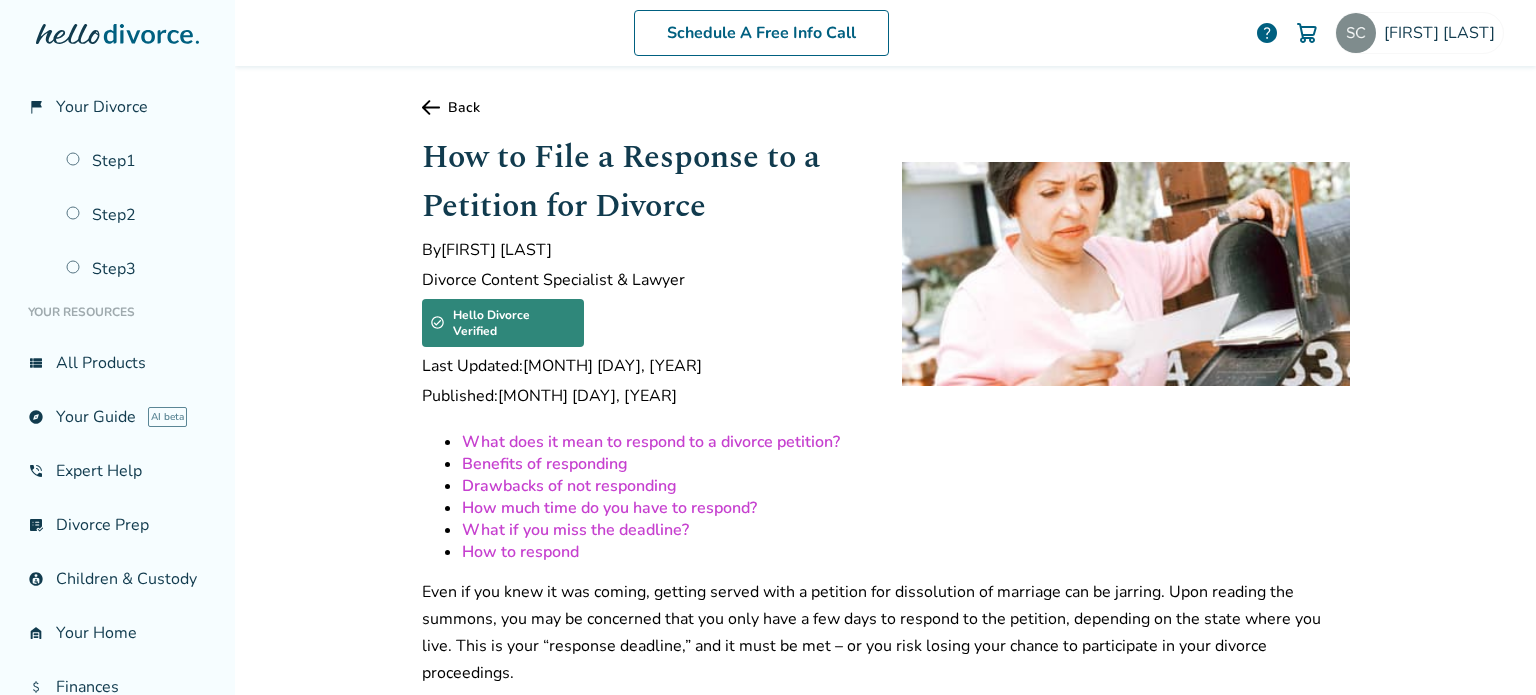 scroll, scrollTop: 0, scrollLeft: 0, axis: both 